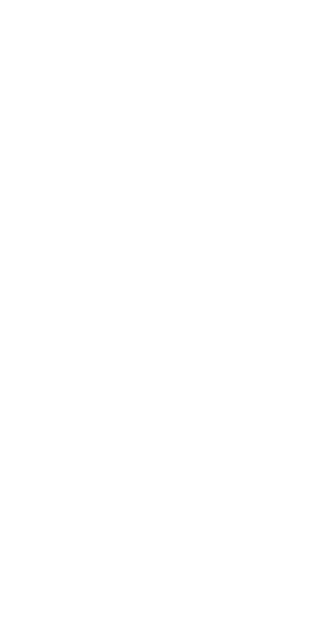 scroll, scrollTop: 0, scrollLeft: 0, axis: both 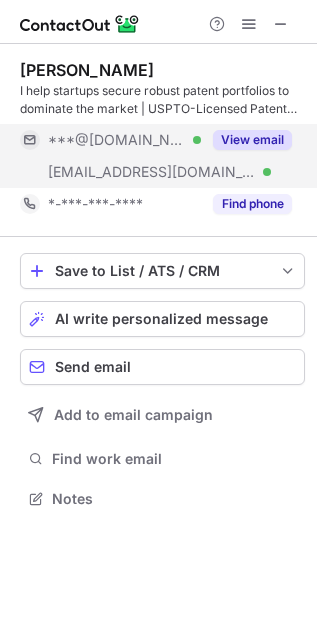 click on "View email" at bounding box center (252, 140) 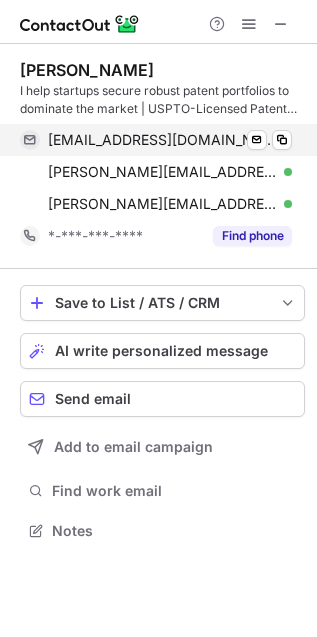 scroll, scrollTop: 10, scrollLeft: 10, axis: both 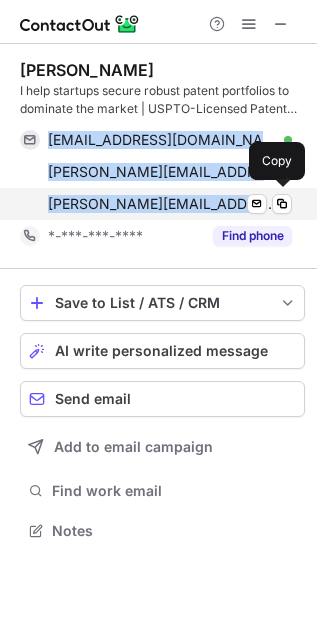 drag, startPoint x: 47, startPoint y: 130, endPoint x: 207, endPoint y: 210, distance: 178.88544 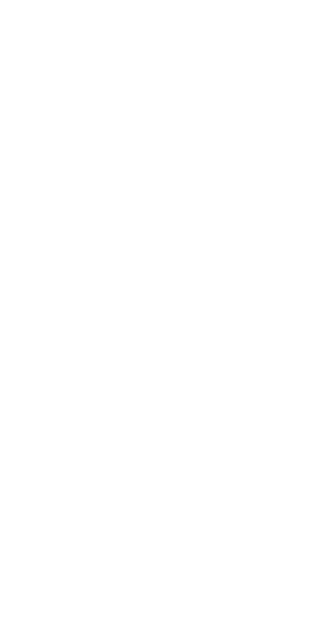 scroll, scrollTop: 0, scrollLeft: 0, axis: both 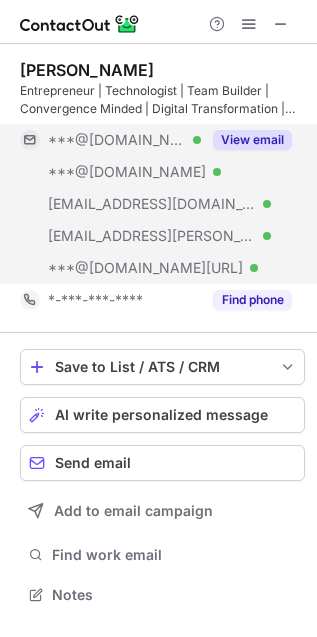 click on "View email" at bounding box center [252, 140] 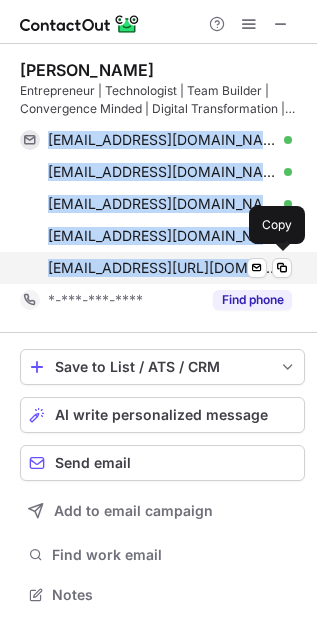 drag, startPoint x: 49, startPoint y: 140, endPoint x: 202, endPoint y: 265, distance: 197.57024 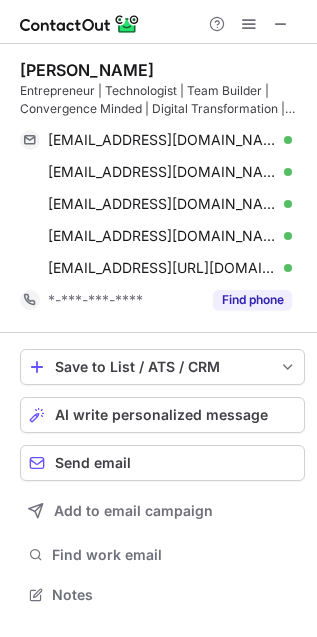click on "Muhammad Umar Farooq Rana" at bounding box center (87, 70) 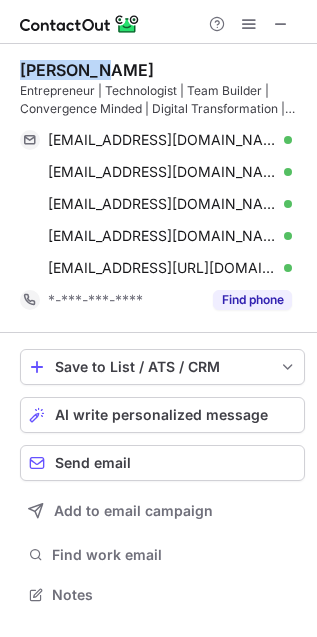 click on "Muhammad Umar Farooq Rana" at bounding box center (87, 70) 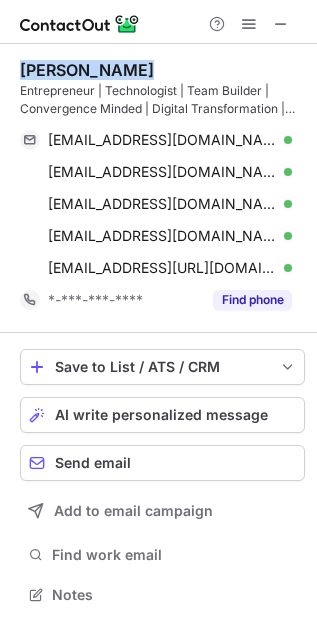 click on "Muhammad Umar Farooq Rana" at bounding box center (87, 70) 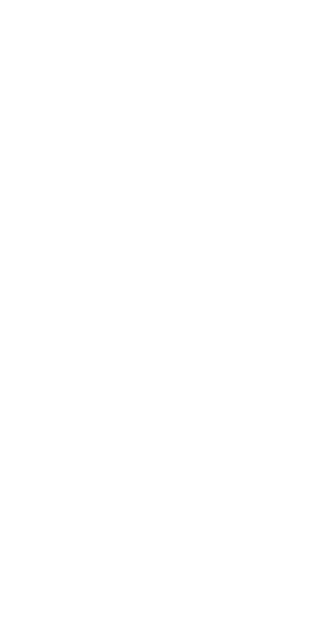 scroll, scrollTop: 0, scrollLeft: 0, axis: both 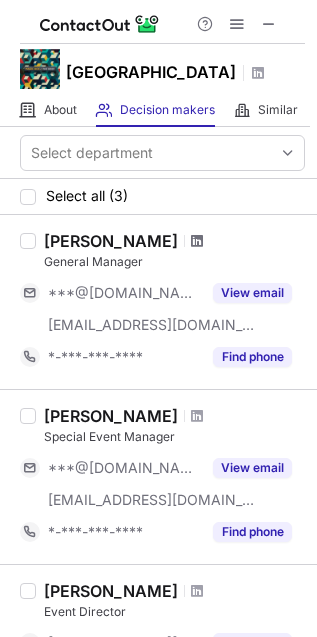 click at bounding box center [197, 241] 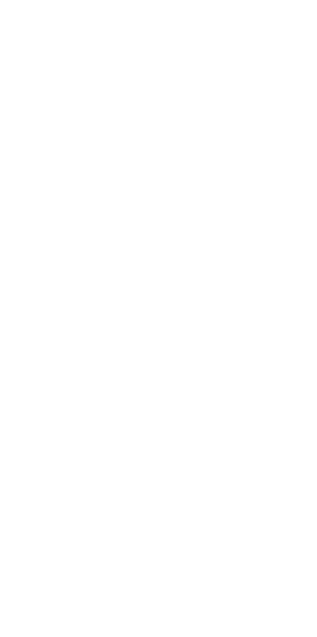 scroll, scrollTop: 0, scrollLeft: 0, axis: both 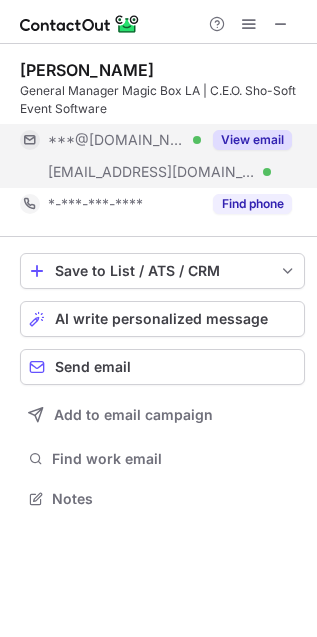 click on "View email" at bounding box center (252, 140) 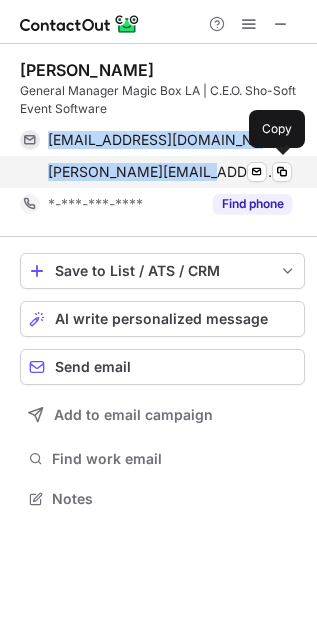 drag, startPoint x: 48, startPoint y: 132, endPoint x: 215, endPoint y: 175, distance: 172.4471 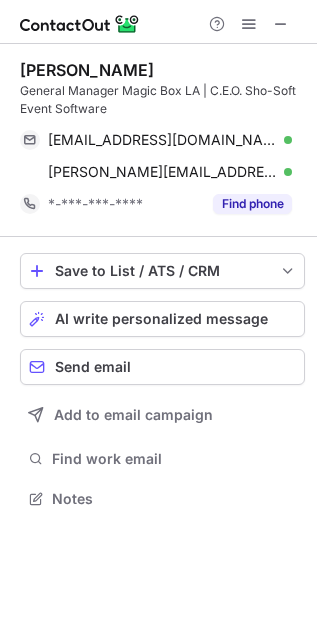 click on "[PERSON_NAME]" at bounding box center (87, 70) 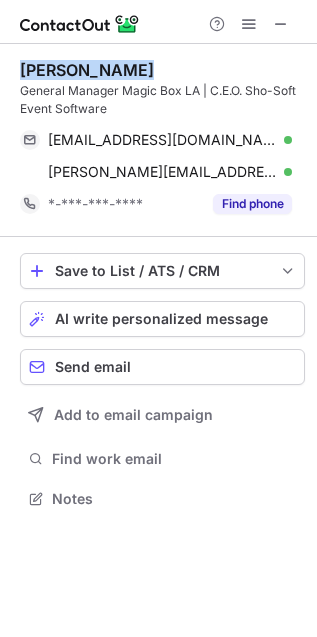 click on "[PERSON_NAME]" at bounding box center [87, 70] 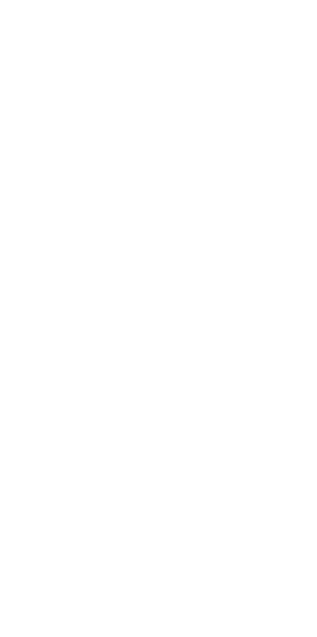 scroll, scrollTop: 0, scrollLeft: 0, axis: both 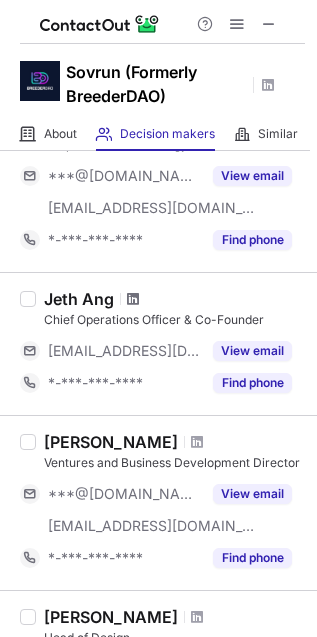 click at bounding box center (133, 299) 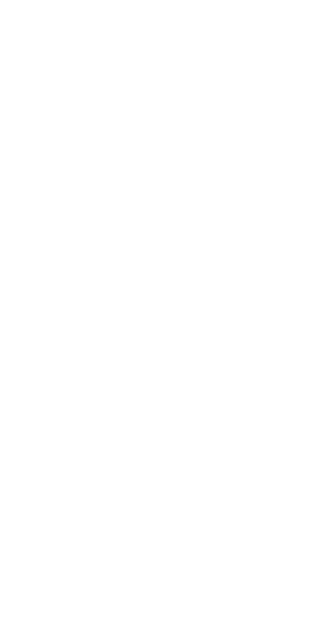 scroll, scrollTop: 0, scrollLeft: 0, axis: both 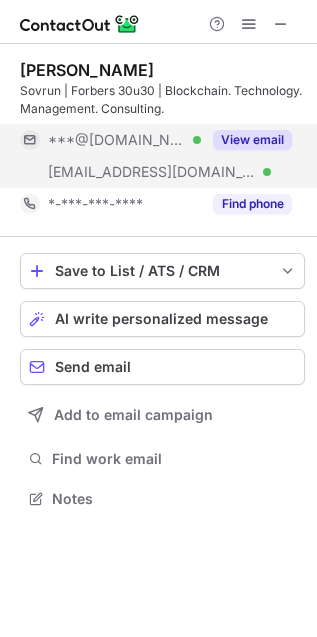 click on "View email" at bounding box center (252, 140) 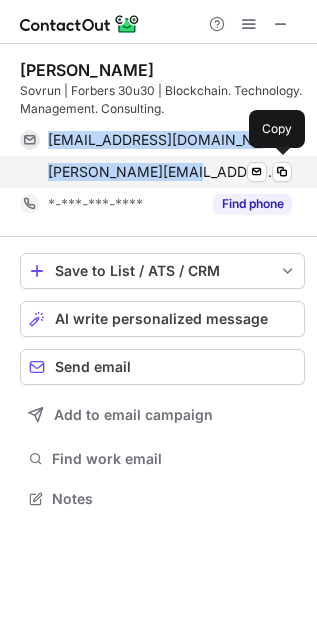 drag, startPoint x: 47, startPoint y: 136, endPoint x: 183, endPoint y: 170, distance: 140.1856 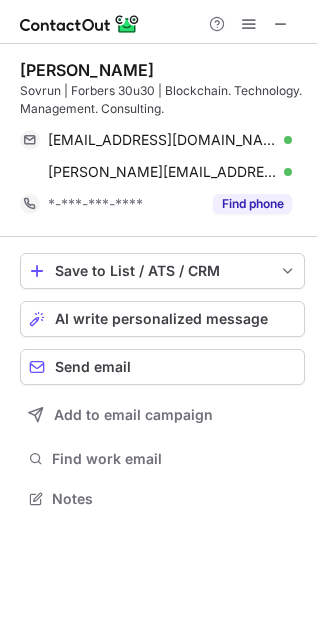 click on "Renz Chong" at bounding box center [87, 70] 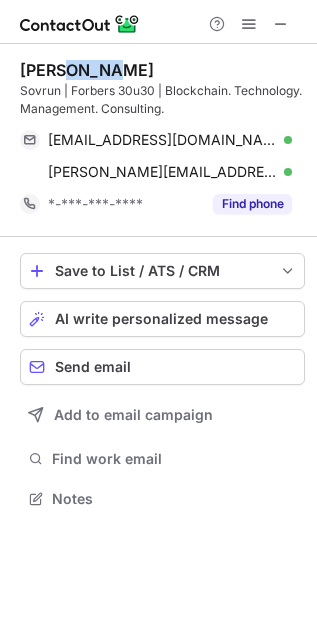 click on "Renz Chong" at bounding box center [87, 70] 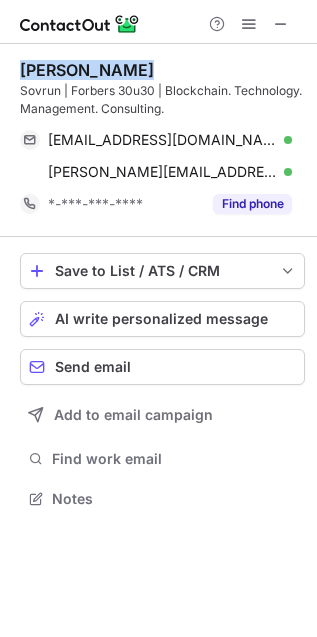 click on "Renz Chong" at bounding box center (87, 70) 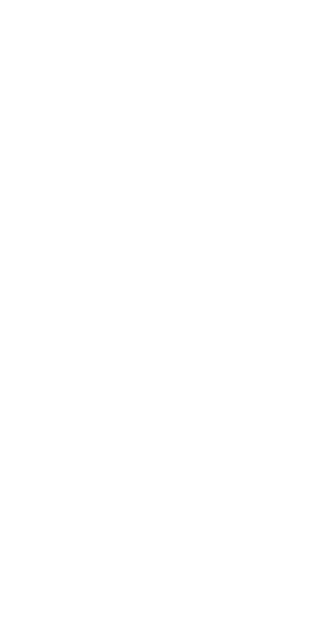 scroll, scrollTop: 0, scrollLeft: 0, axis: both 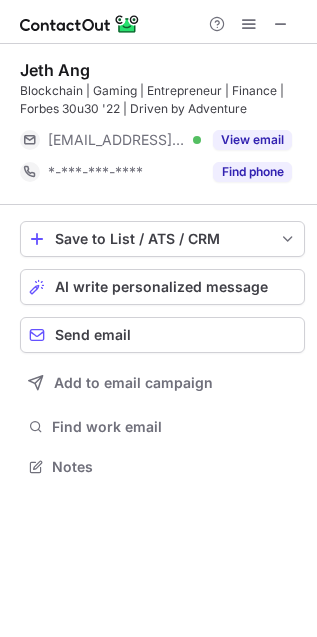 click on "Jeth Ang" at bounding box center [55, 70] 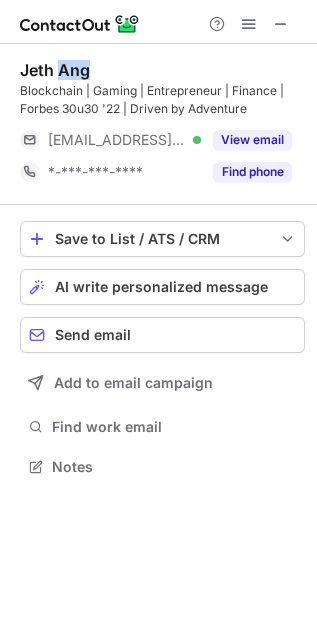 click on "Jeth Ang" at bounding box center [55, 70] 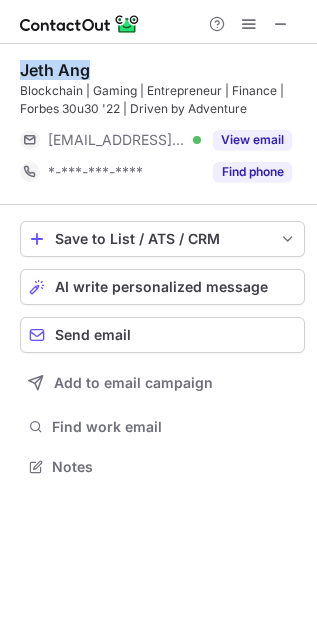 click on "Jeth Ang" at bounding box center [55, 70] 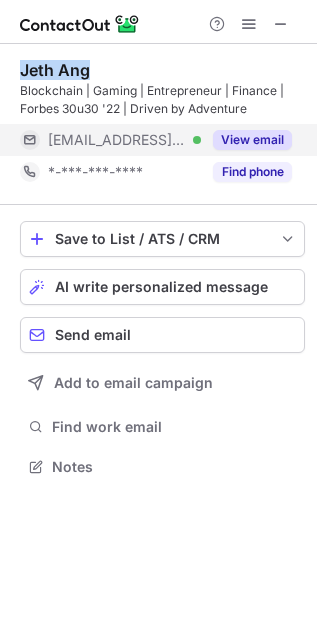 click on "View email" at bounding box center [252, 140] 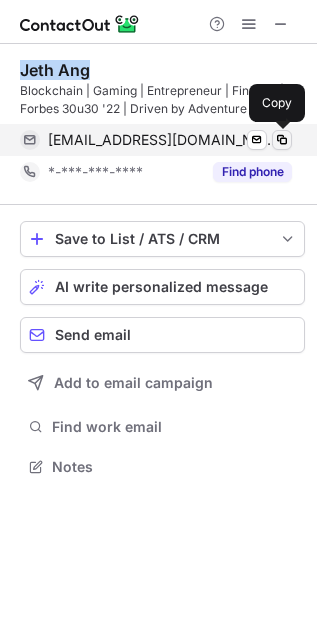 drag, startPoint x: 278, startPoint y: 138, endPoint x: 183, endPoint y: 117, distance: 97.29337 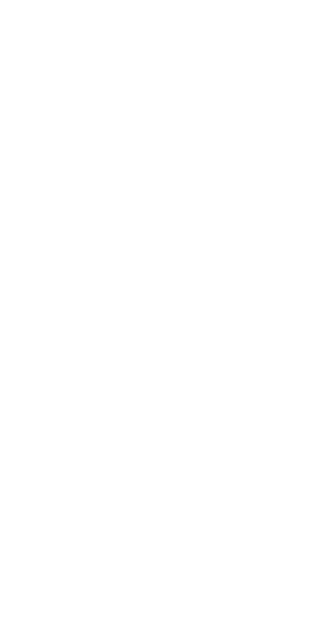 scroll, scrollTop: 0, scrollLeft: 0, axis: both 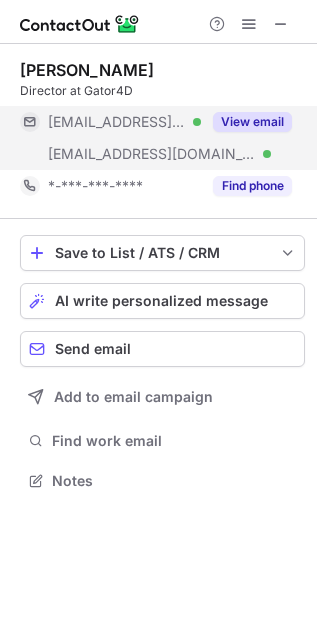 click on "View email" at bounding box center [252, 122] 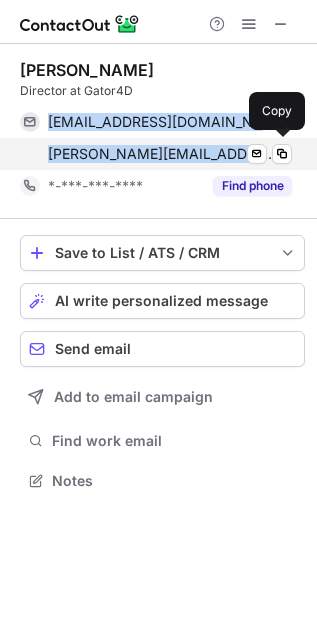 drag, startPoint x: 45, startPoint y: 117, endPoint x: 236, endPoint y: 158, distance: 195.35097 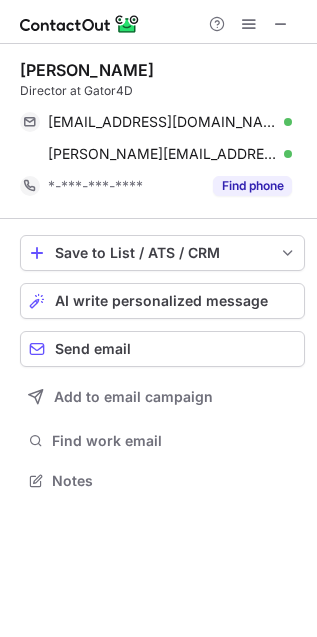 click on "Russell Connally" at bounding box center (87, 70) 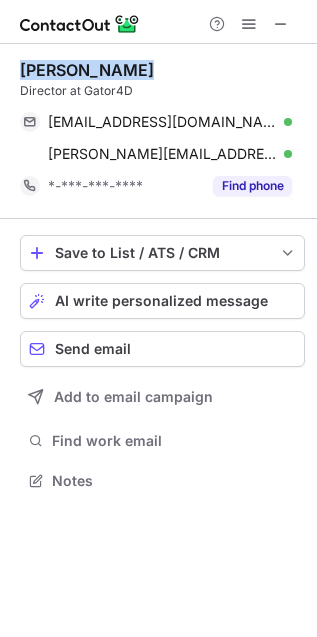 click on "Russell Connally" at bounding box center [87, 70] 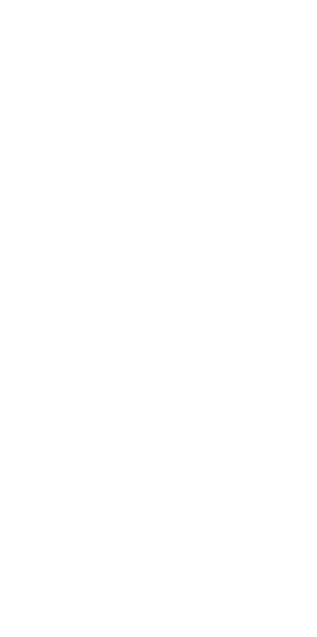 scroll, scrollTop: 0, scrollLeft: 0, axis: both 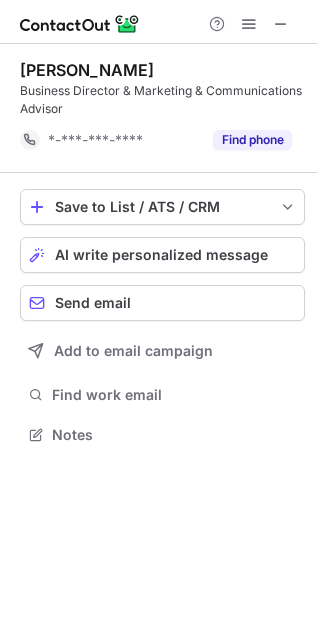 click on "Anastasia Lambadaridis Heggie" at bounding box center (87, 70) 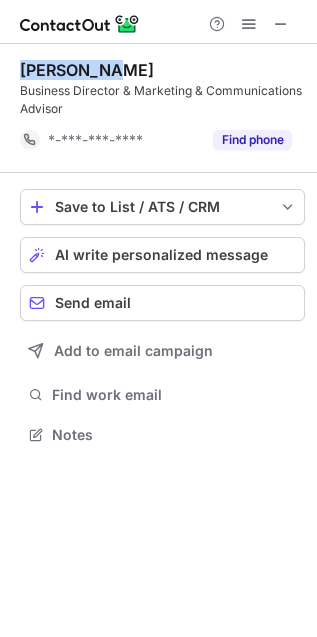 click on "Anastasia Lambadaridis Heggie" at bounding box center [87, 70] 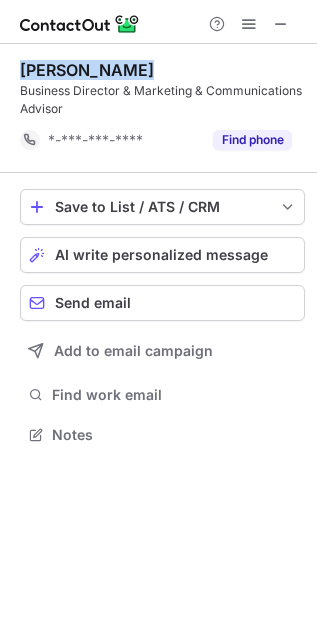 click on "Anastasia Lambadaridis Heggie" at bounding box center (87, 70) 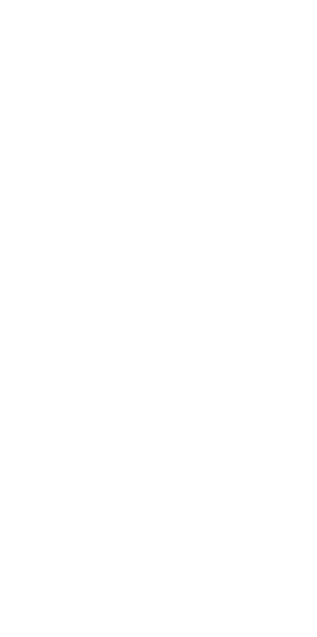 scroll, scrollTop: 0, scrollLeft: 0, axis: both 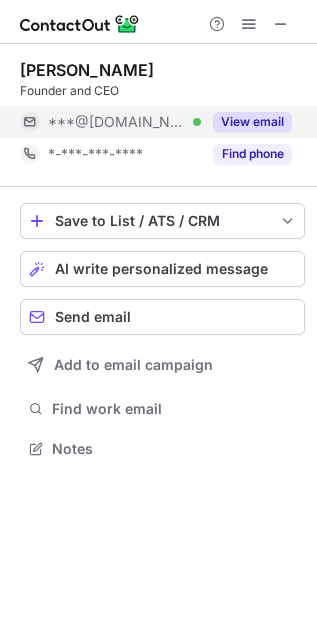click on "View email" at bounding box center (252, 122) 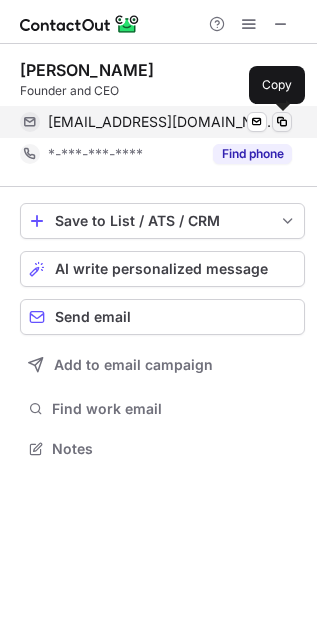 click at bounding box center (282, 122) 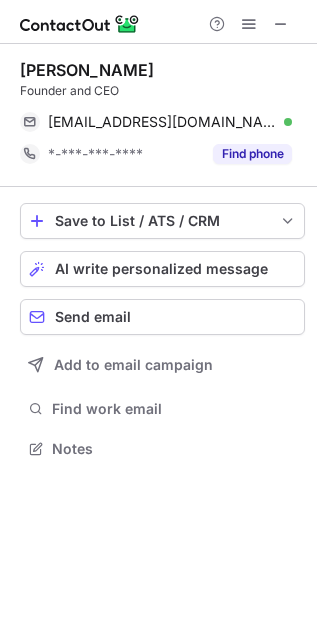 click on "Roman Sayad" at bounding box center (87, 70) 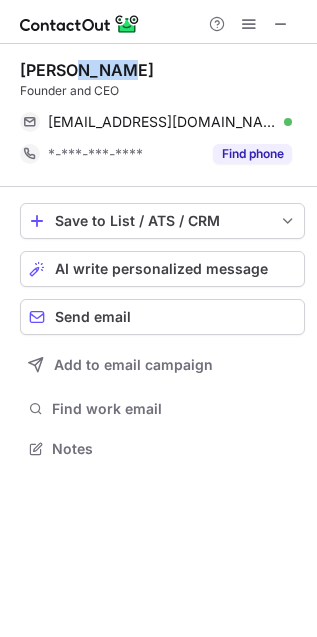 click on "Roman Sayad" at bounding box center (87, 70) 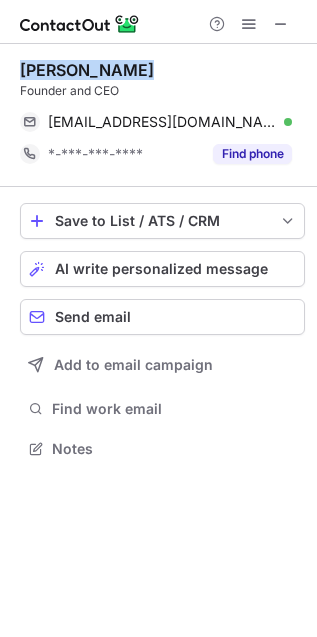 click on "Roman Sayad Founder and CEO romanperce@outlook.com Verified Send email Copy *-***-***-**** Find phone" at bounding box center [162, 115] 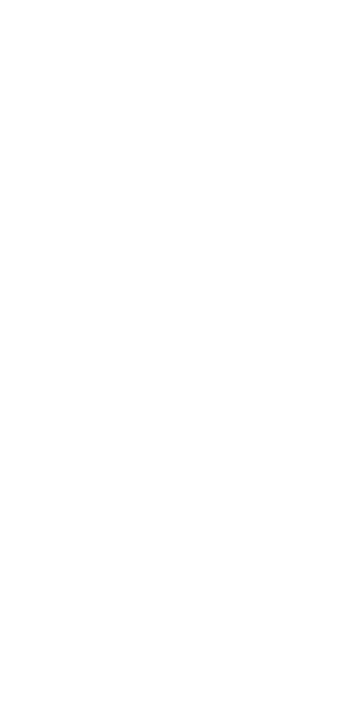 scroll, scrollTop: 0, scrollLeft: 0, axis: both 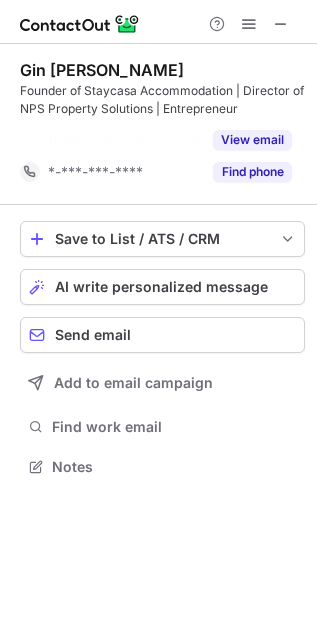 click on "Gin Fung Yong" at bounding box center (102, 70) 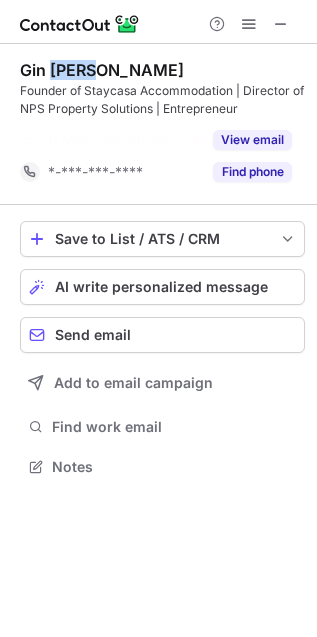 click on "Gin Fung Yong" at bounding box center [102, 70] 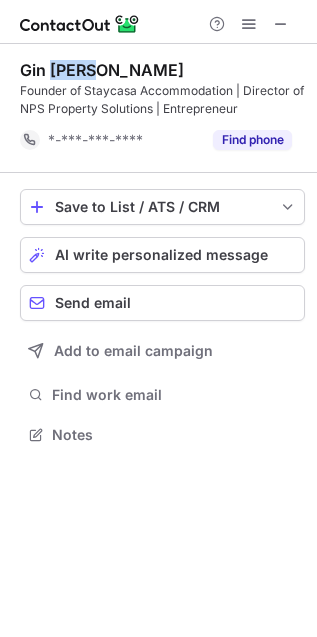 scroll, scrollTop: 421, scrollLeft: 317, axis: both 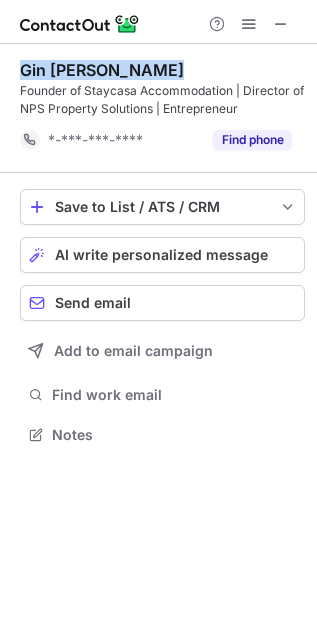click on "Gin Fung Yong" at bounding box center [102, 70] 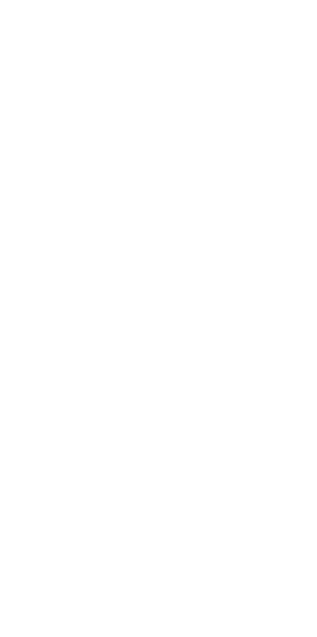 scroll, scrollTop: 0, scrollLeft: 0, axis: both 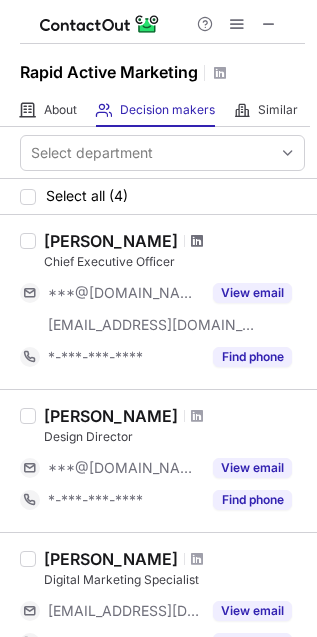 click at bounding box center (197, 241) 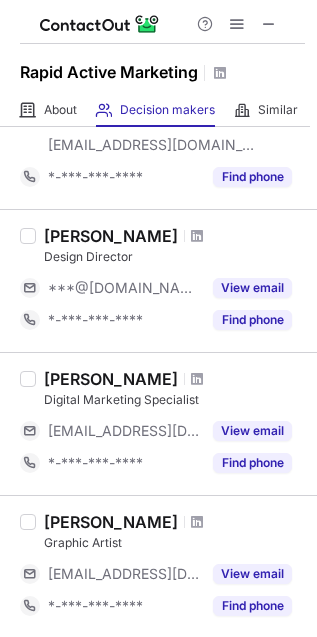 scroll, scrollTop: 222, scrollLeft: 0, axis: vertical 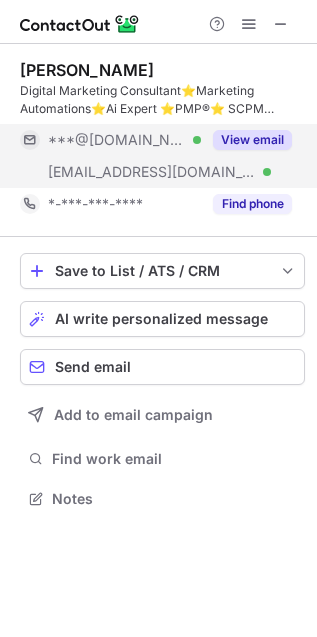 click on "View email" at bounding box center [252, 140] 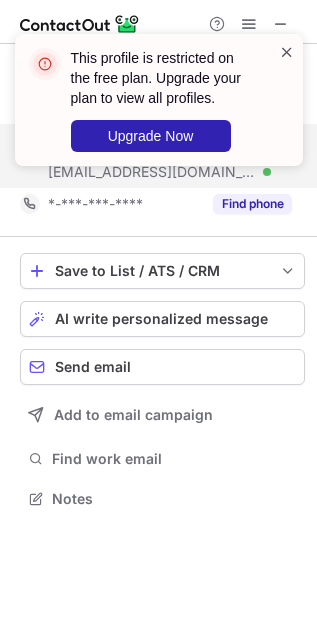 click at bounding box center (287, 52) 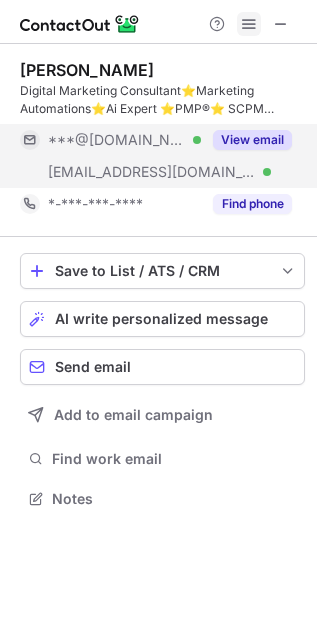 click at bounding box center (249, 24) 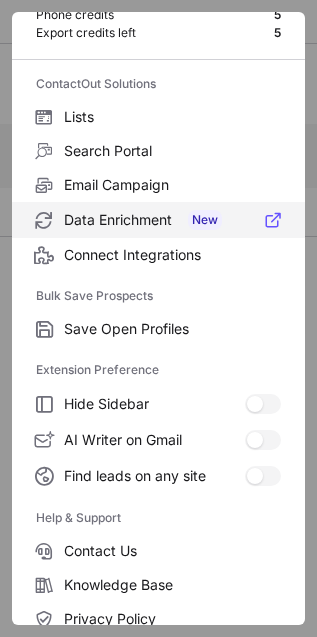 scroll, scrollTop: 195, scrollLeft: 0, axis: vertical 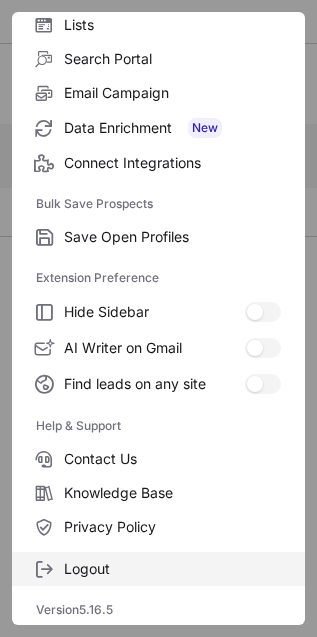 click on "Logout" at bounding box center [158, 569] 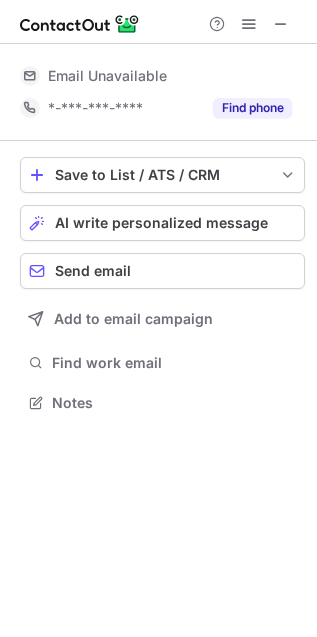 scroll, scrollTop: 388, scrollLeft: 317, axis: both 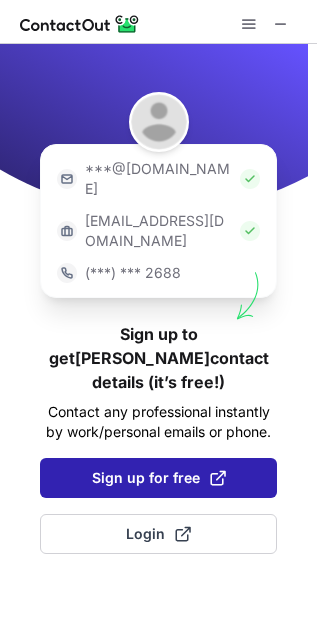 click on "Sign up for free" at bounding box center (159, 478) 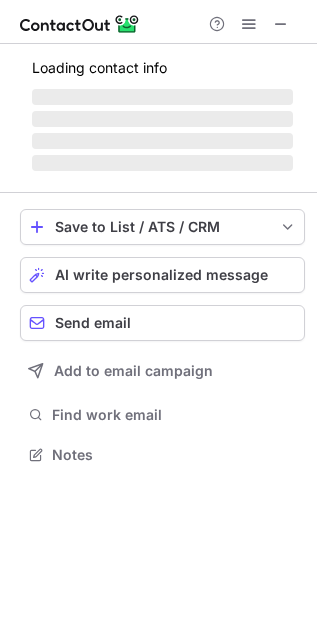 scroll, scrollTop: 11, scrollLeft: 10, axis: both 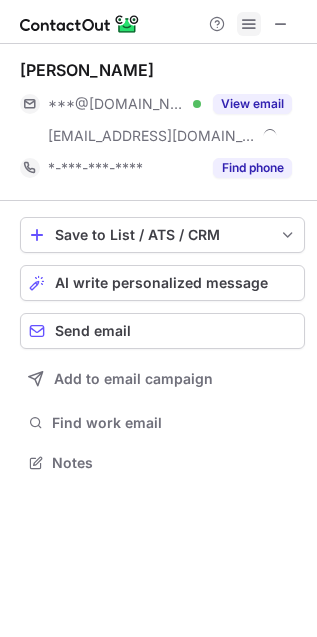click at bounding box center [249, 24] 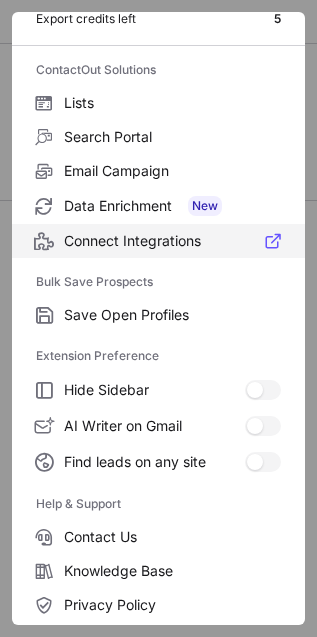 scroll, scrollTop: 195, scrollLeft: 0, axis: vertical 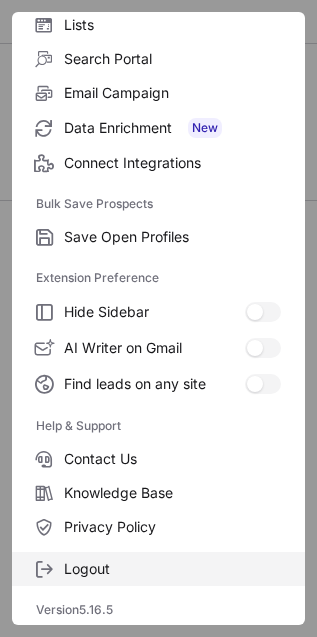 click on "Logout" at bounding box center [172, 569] 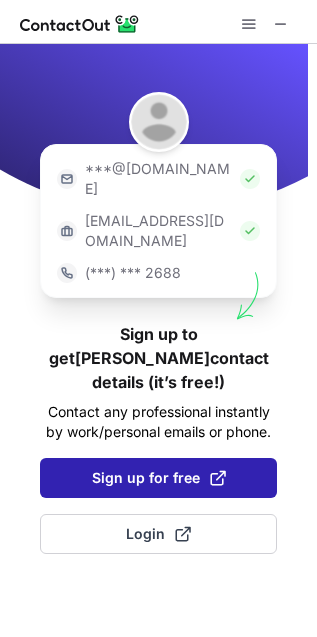 click on "Sign up for free" at bounding box center (159, 478) 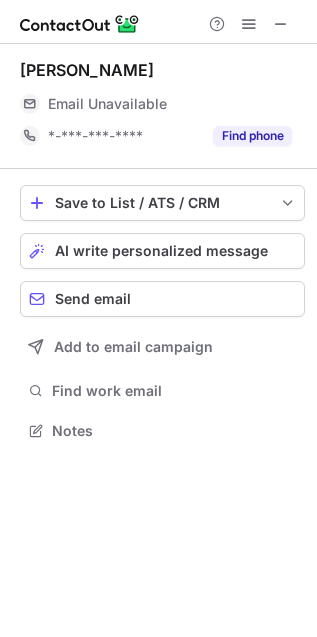 scroll, scrollTop: 11, scrollLeft: 10, axis: both 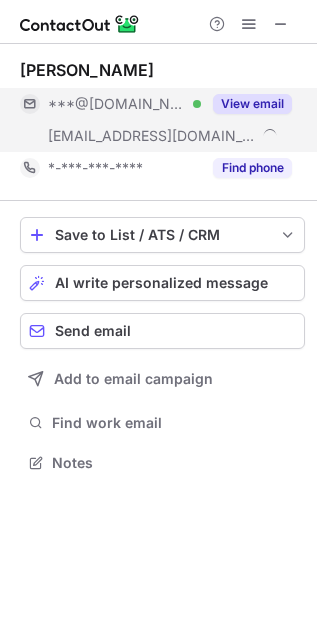 click on "View email" at bounding box center [252, 104] 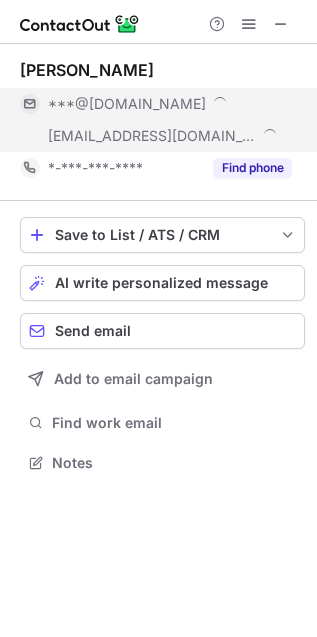 scroll, scrollTop: 10, scrollLeft: 10, axis: both 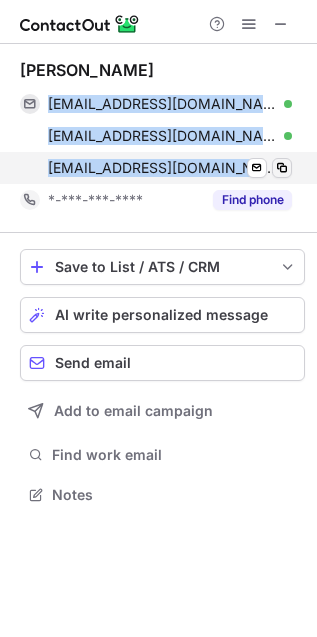 drag, startPoint x: 48, startPoint y: 96, endPoint x: 277, endPoint y: 174, distance: 241.9194 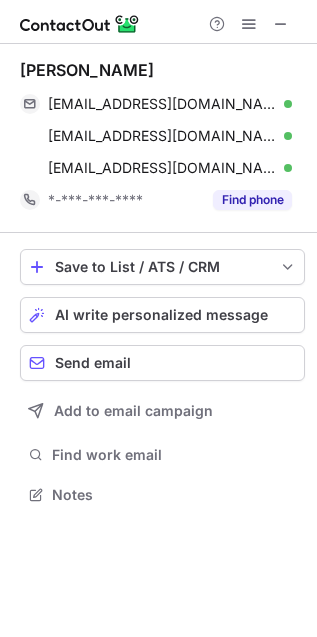 click on "Nuno Tavares" at bounding box center (87, 70) 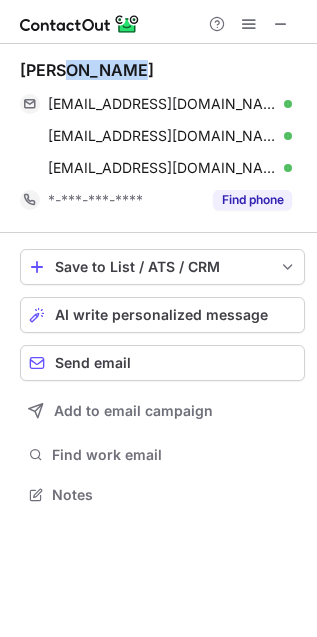 click on "Nuno Tavares" at bounding box center (87, 70) 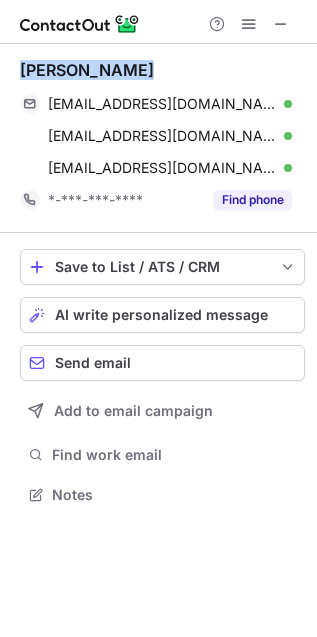 click on "Nuno Tavares" at bounding box center (87, 70) 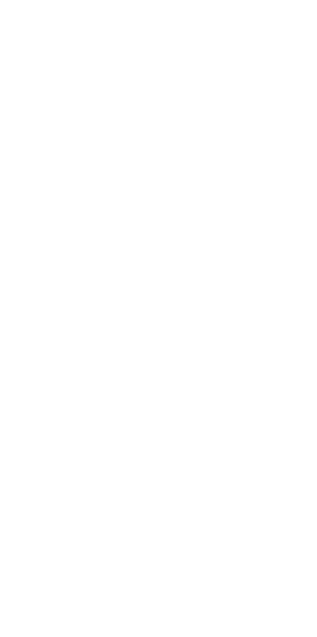 scroll, scrollTop: 0, scrollLeft: 0, axis: both 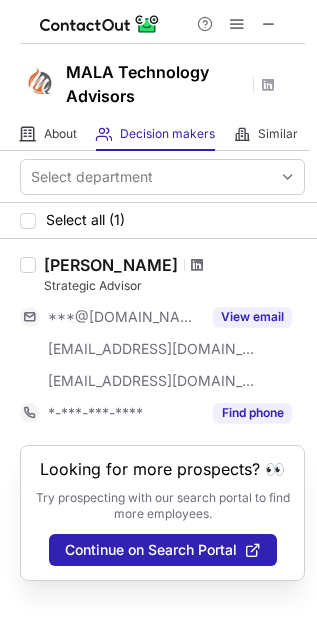click at bounding box center [197, 265] 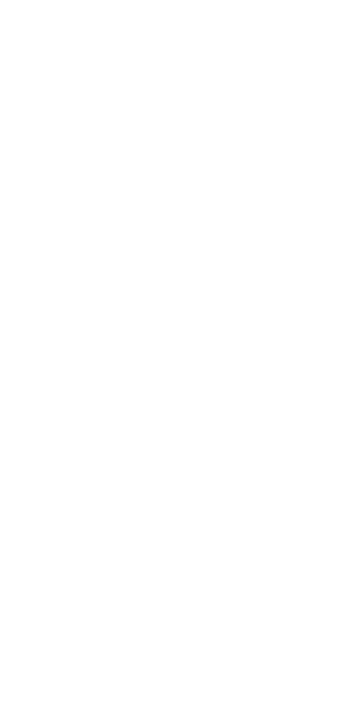 scroll, scrollTop: 0, scrollLeft: 0, axis: both 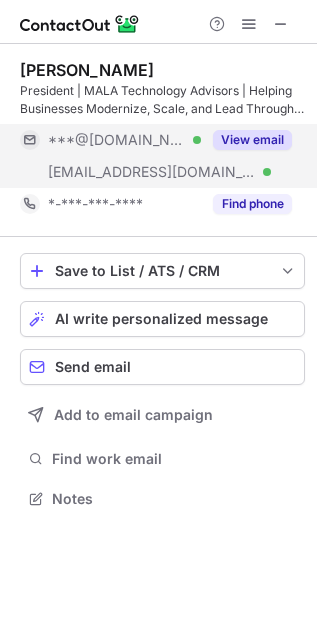 click on "View email" at bounding box center (252, 140) 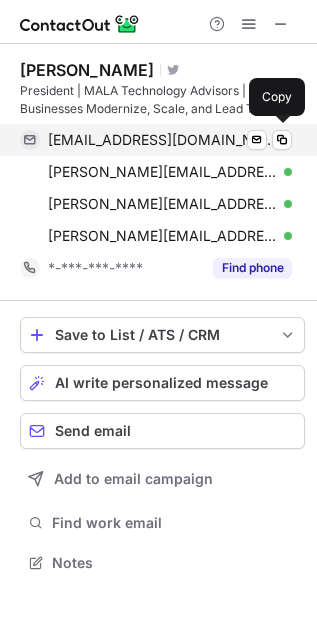 scroll, scrollTop: 10, scrollLeft: 10, axis: both 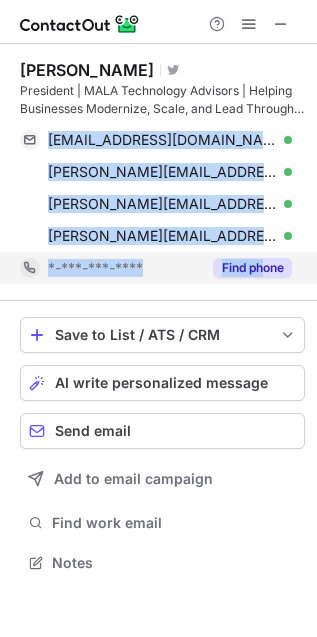 drag, startPoint x: 48, startPoint y: 130, endPoint x: 263, endPoint y: 257, distance: 249.70782 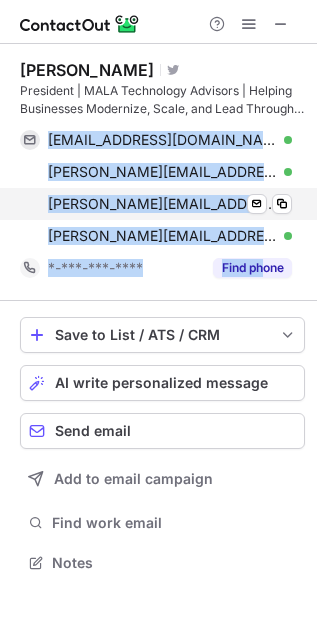 click on "eric.anderson@symbolsecurity.com Verified Send email Copy" at bounding box center (156, 204) 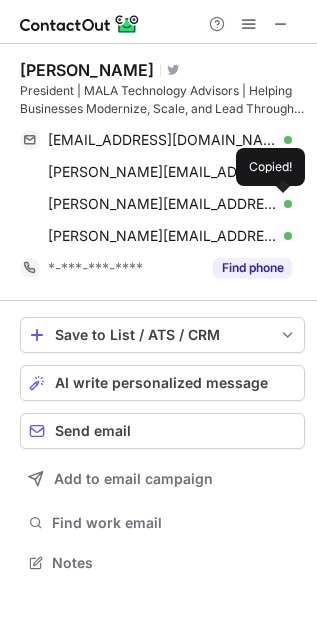 click on "Eric Anderson" at bounding box center (87, 70) 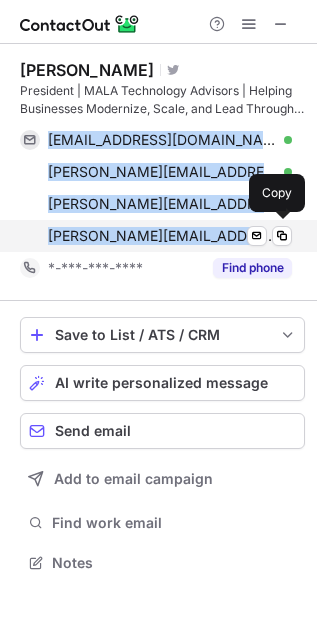 drag, startPoint x: 47, startPoint y: 141, endPoint x: 240, endPoint y: 227, distance: 211.29364 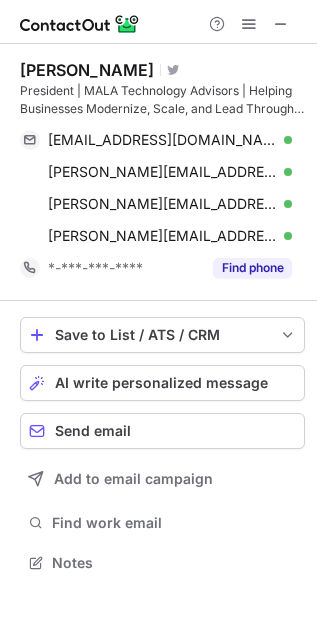 click on "Eric Anderson" at bounding box center (87, 70) 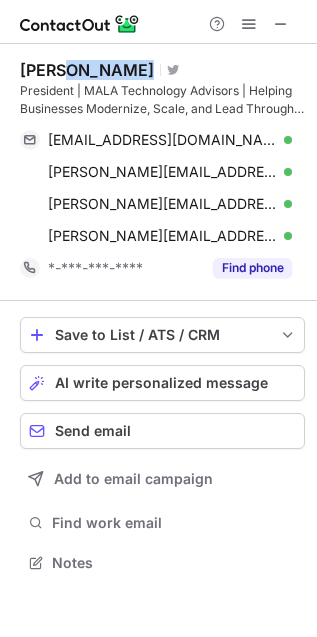 click on "Eric Anderson" at bounding box center (87, 70) 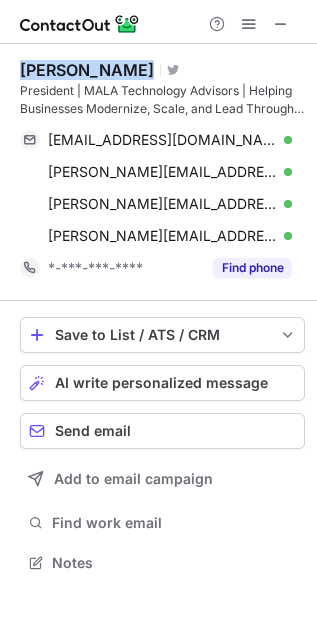 click on "Eric Anderson" at bounding box center [87, 70] 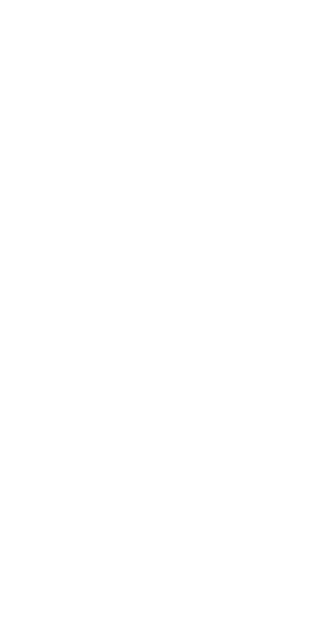scroll, scrollTop: 0, scrollLeft: 0, axis: both 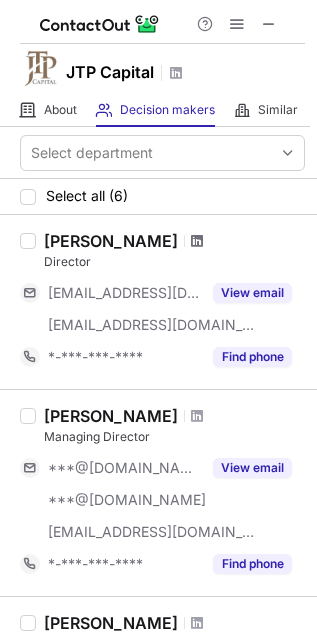 click at bounding box center (197, 241) 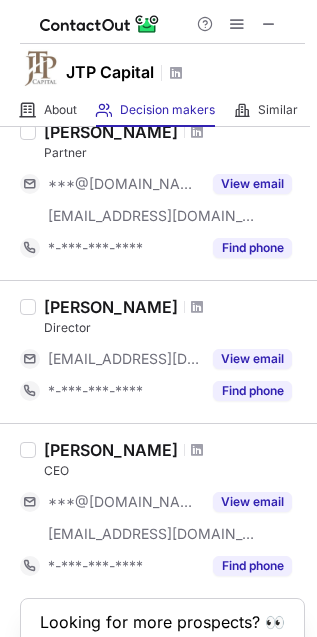 scroll, scrollTop: 777, scrollLeft: 0, axis: vertical 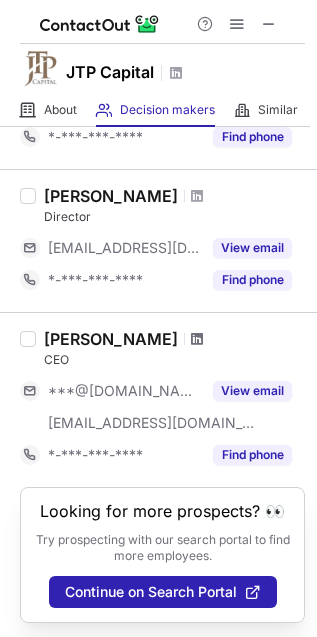 click at bounding box center (197, 339) 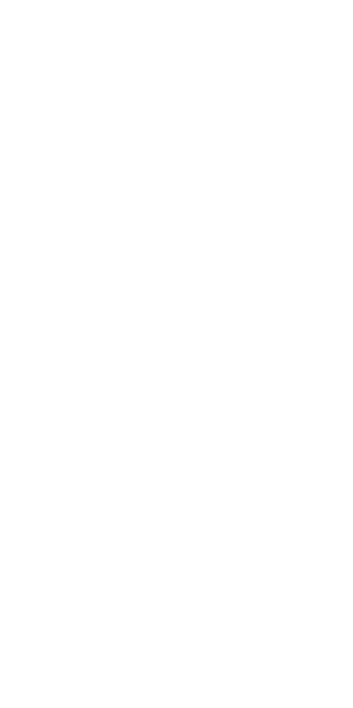 scroll, scrollTop: 0, scrollLeft: 0, axis: both 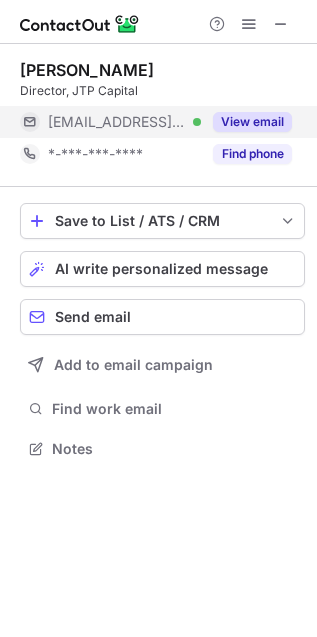 click on "View email" at bounding box center (246, 122) 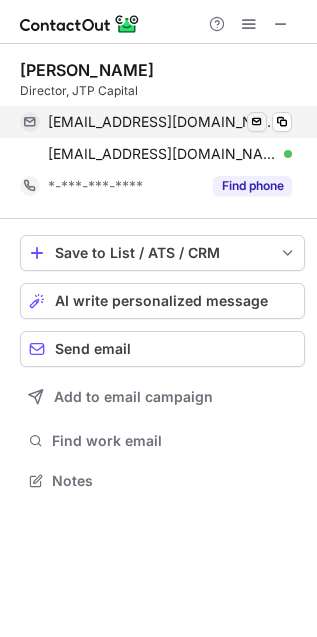 scroll, scrollTop: 10, scrollLeft: 10, axis: both 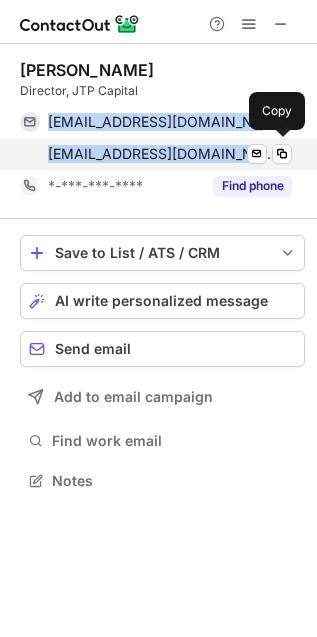 drag, startPoint x: 48, startPoint y: 117, endPoint x: 177, endPoint y: 161, distance: 136.29747 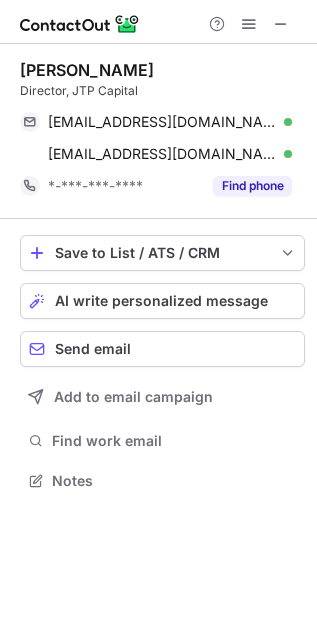 click on "Jed Drake" at bounding box center (87, 70) 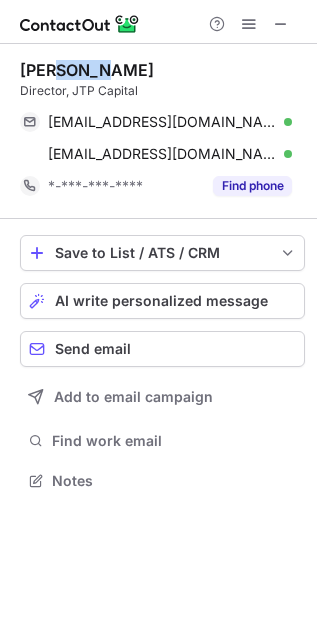 click on "Jed Drake" at bounding box center (87, 70) 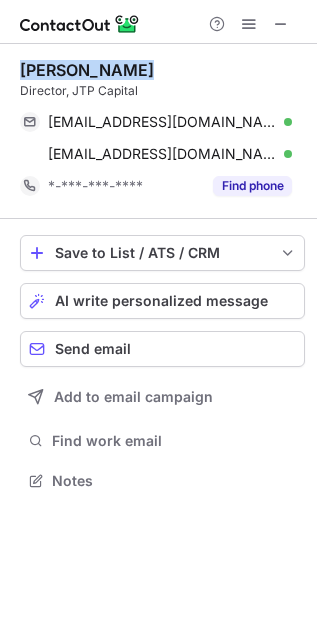 click on "Jed Drake" at bounding box center (87, 70) 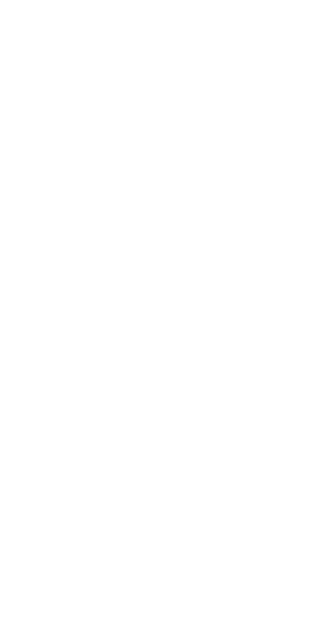 scroll, scrollTop: 0, scrollLeft: 0, axis: both 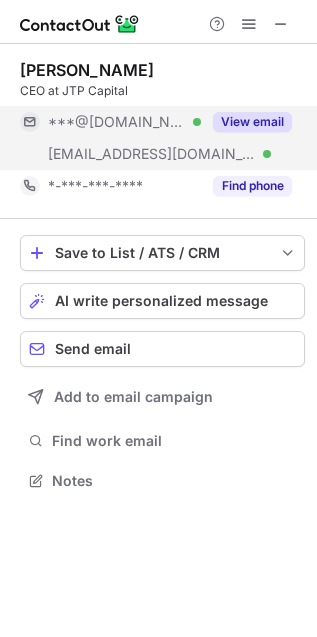 click on "View email" at bounding box center (252, 122) 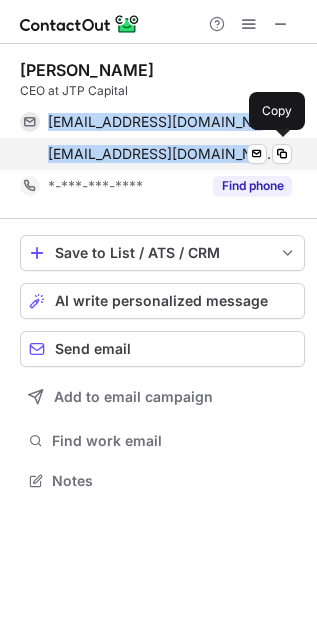 drag, startPoint x: 47, startPoint y: 116, endPoint x: 193, endPoint y: 162, distance: 153.07515 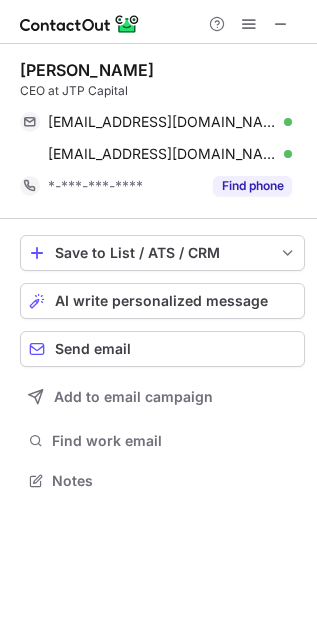 click on "[PERSON_NAME]" at bounding box center [87, 70] 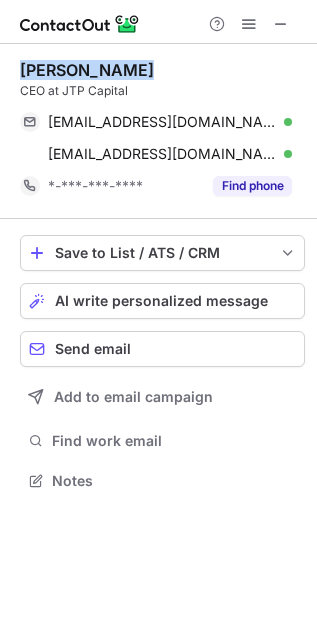click on "Mitchell Sikora" at bounding box center [87, 70] 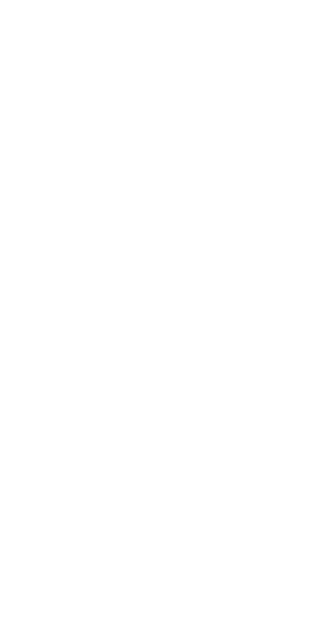 scroll, scrollTop: 0, scrollLeft: 0, axis: both 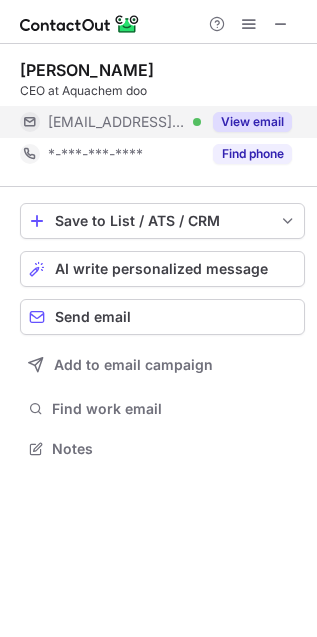 click on "View email" at bounding box center (252, 122) 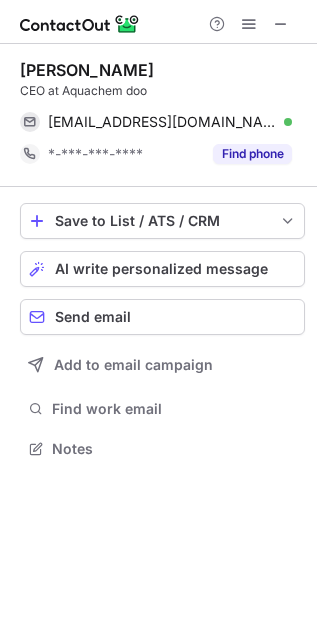 click on "Drażen Škrivanek" at bounding box center (87, 70) 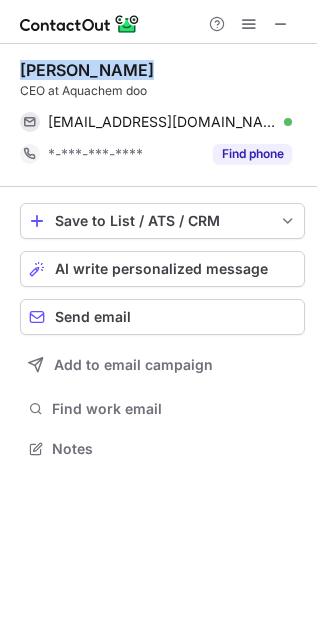 click on "Drażen Škrivanek" at bounding box center (87, 70) 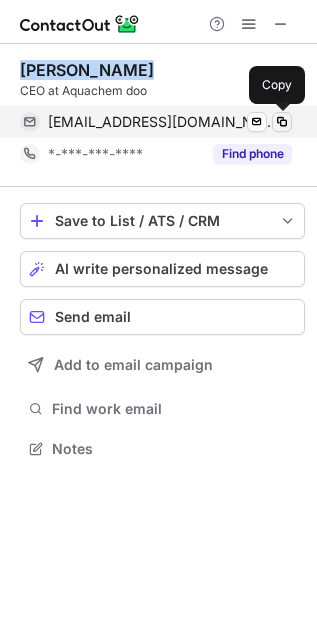 click at bounding box center (282, 122) 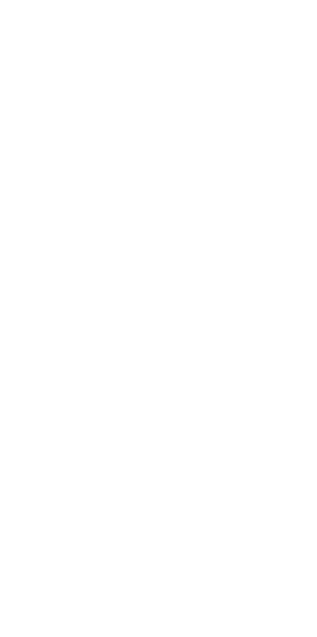 scroll, scrollTop: 0, scrollLeft: 0, axis: both 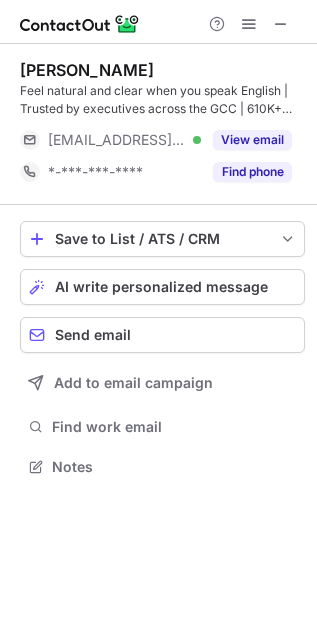 click on "[PERSON_NAME]" at bounding box center [87, 70] 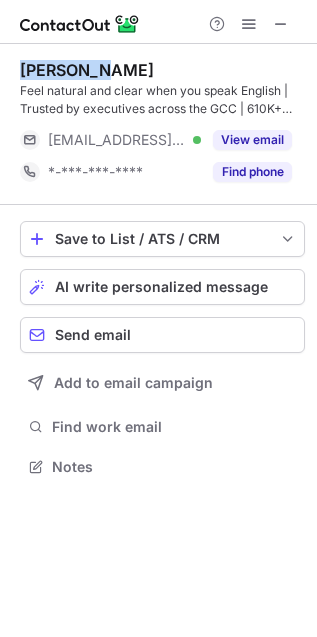 click on "[PERSON_NAME]" at bounding box center (87, 70) 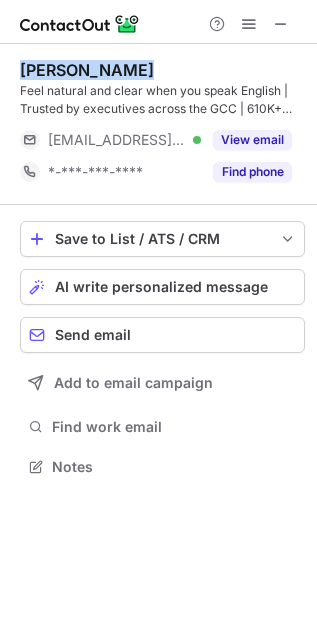 click on "Benjamin Dudgeon" at bounding box center (87, 70) 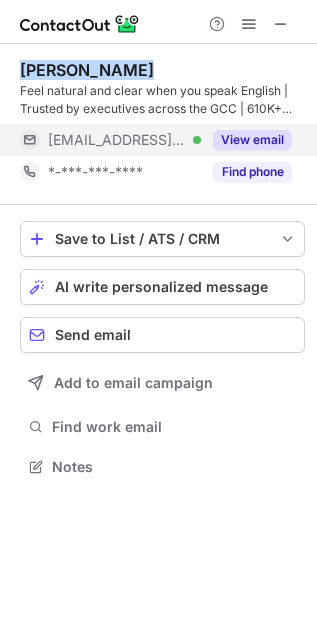 click on "View email" at bounding box center [252, 140] 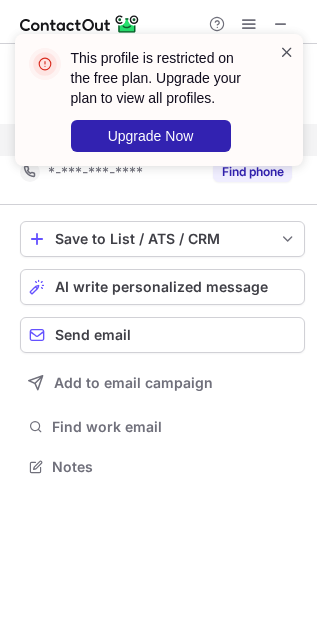click at bounding box center (287, 52) 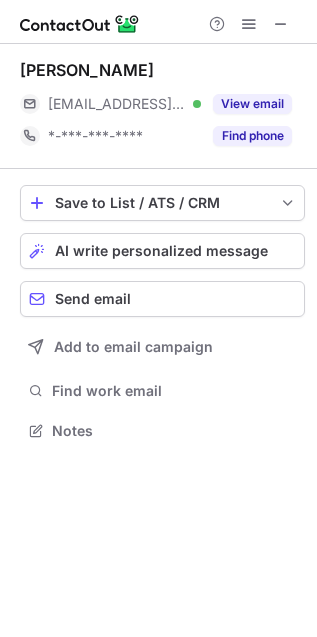 scroll, scrollTop: 10, scrollLeft: 10, axis: both 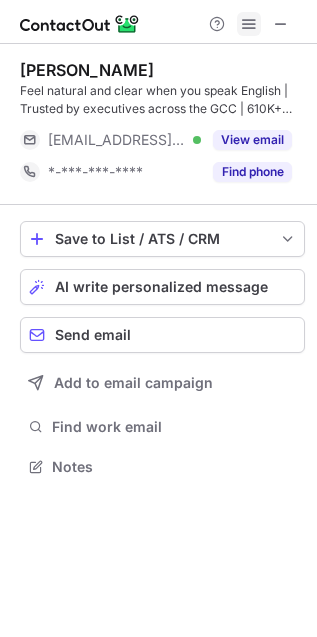 click at bounding box center (249, 24) 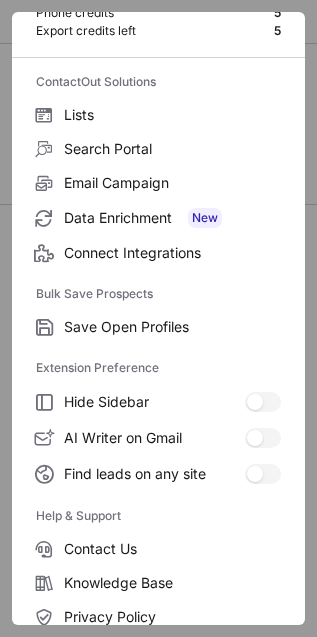 scroll, scrollTop: 195, scrollLeft: 0, axis: vertical 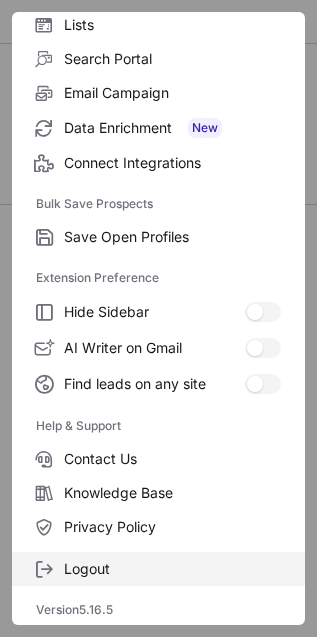 click on "Logout" at bounding box center (172, 569) 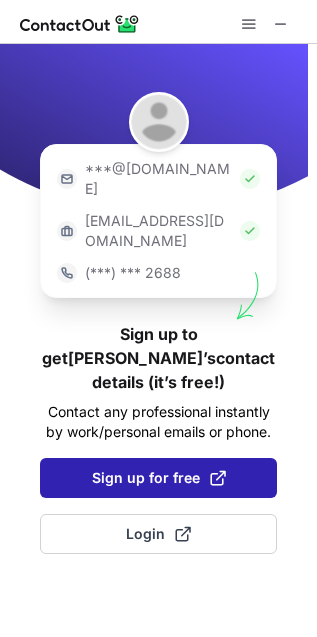 click on "Sign up for free" at bounding box center (159, 478) 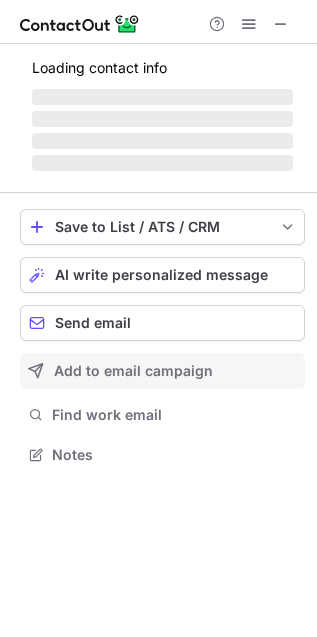 scroll, scrollTop: 11, scrollLeft: 10, axis: both 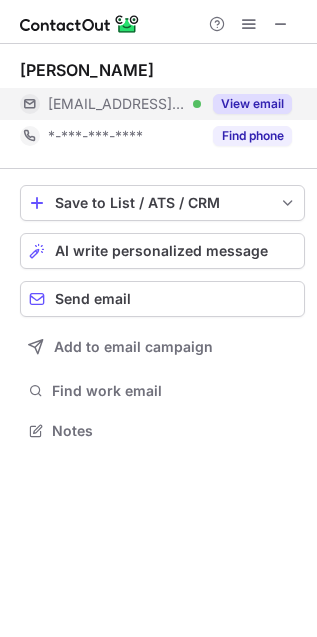 click on "View email" at bounding box center (252, 104) 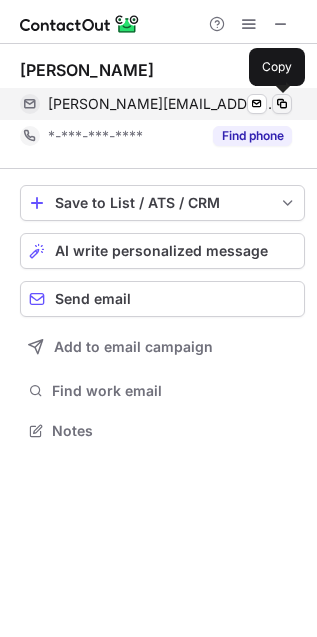 click at bounding box center (282, 104) 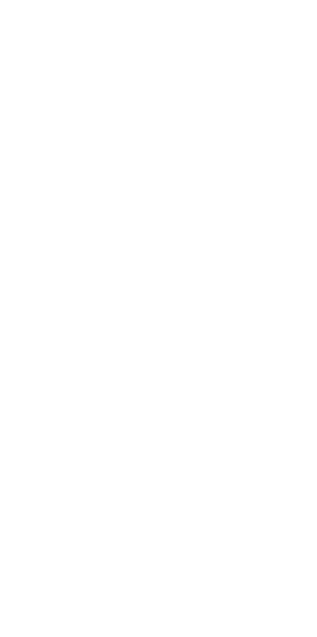 scroll, scrollTop: 0, scrollLeft: 0, axis: both 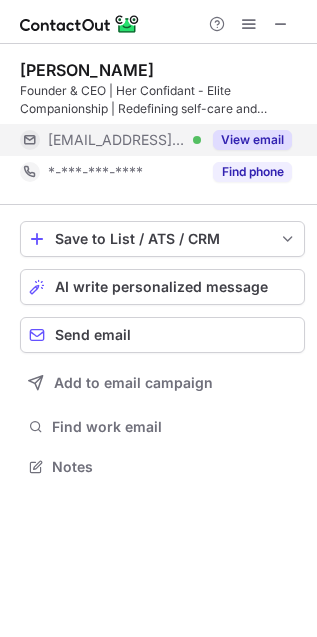 click on "View email" at bounding box center (252, 140) 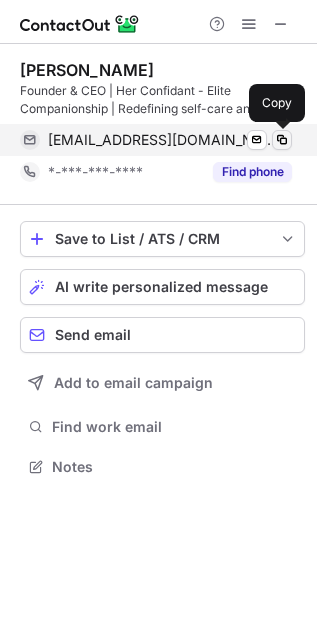 click at bounding box center (282, 140) 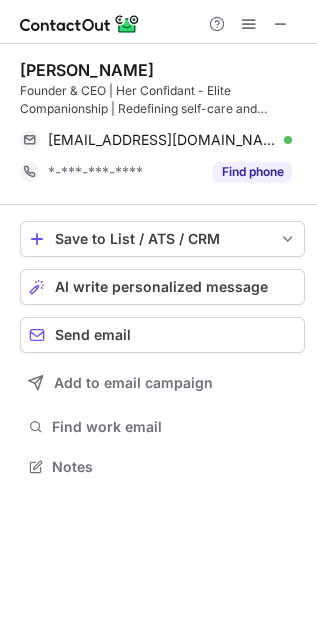 click on "[PERSON_NAME]" at bounding box center (87, 70) 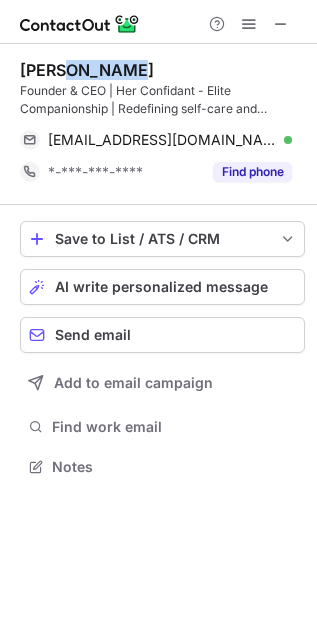 click on "Anna Grosman" at bounding box center [87, 70] 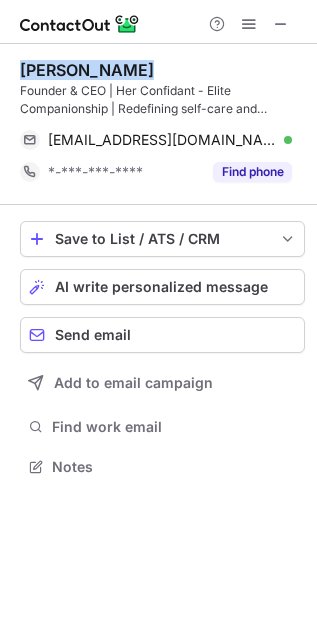 click on "Anna Grosman" at bounding box center [87, 70] 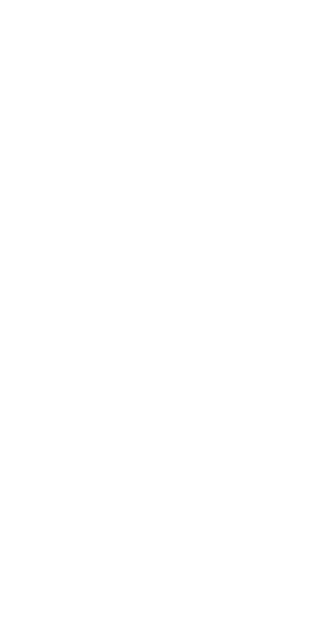 scroll, scrollTop: 0, scrollLeft: 0, axis: both 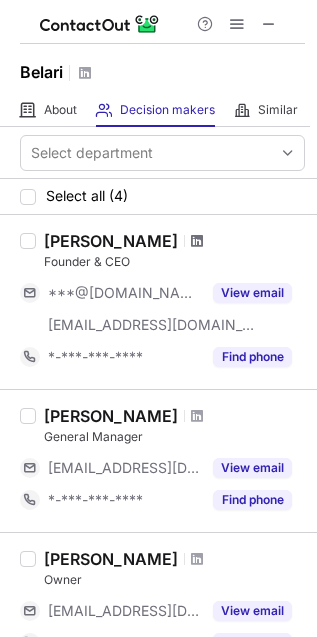 click at bounding box center [197, 241] 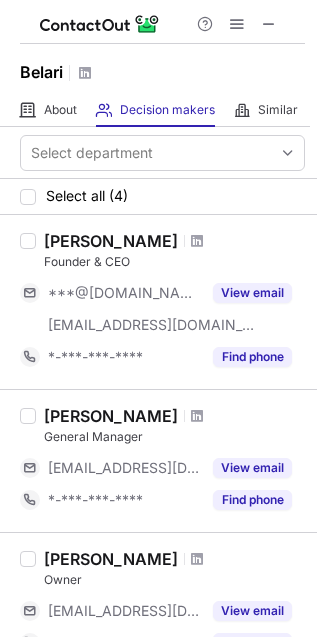 scroll, scrollTop: 111, scrollLeft: 0, axis: vertical 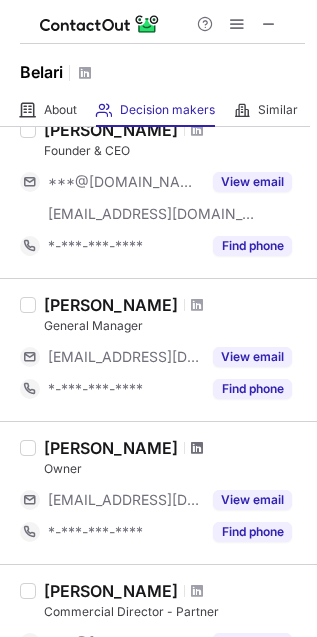 click at bounding box center [197, 448] 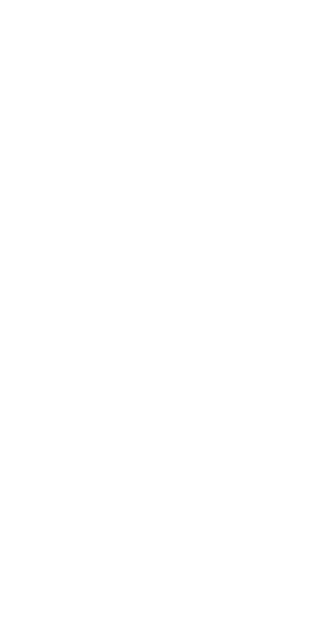 scroll, scrollTop: 0, scrollLeft: 0, axis: both 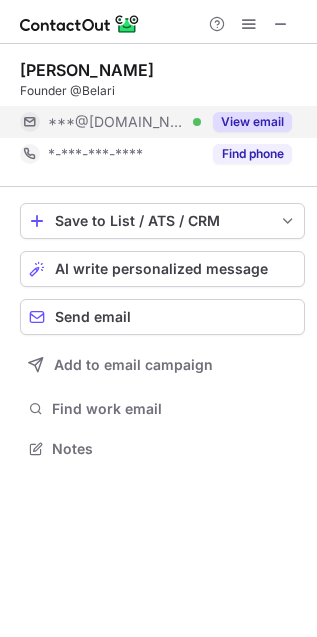 click on "View email" at bounding box center [252, 122] 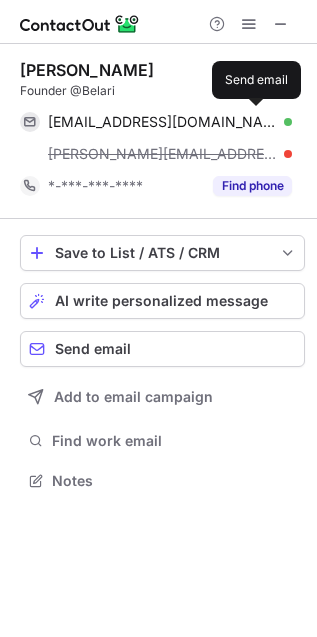 scroll, scrollTop: 10, scrollLeft: 10, axis: both 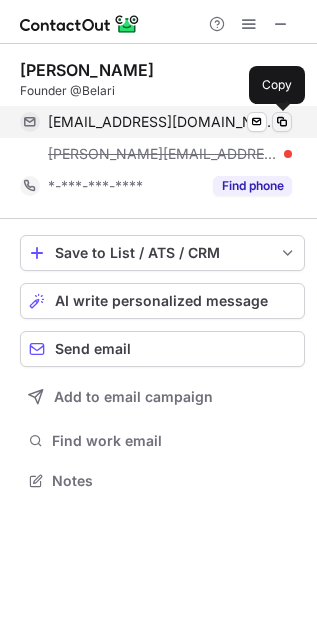 click at bounding box center (282, 122) 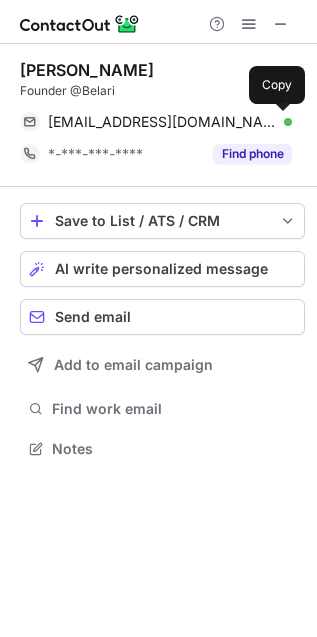 scroll, scrollTop: 435, scrollLeft: 317, axis: both 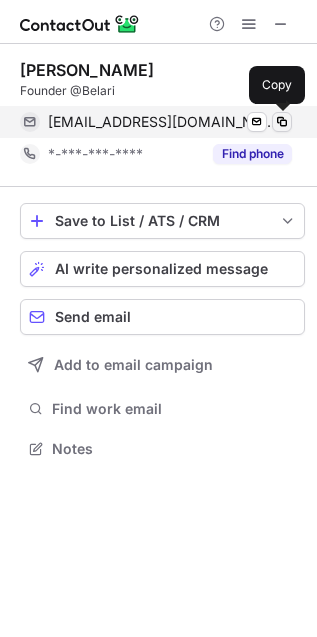 click at bounding box center [282, 122] 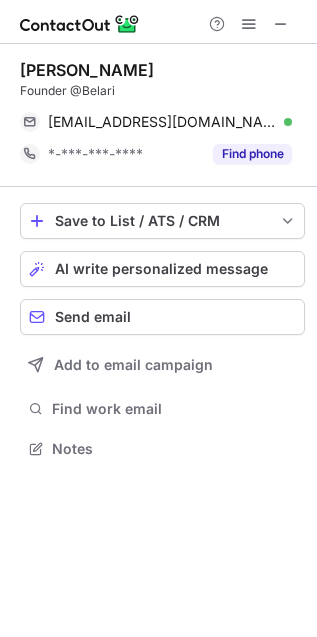click on "Victor De Hita" at bounding box center (87, 70) 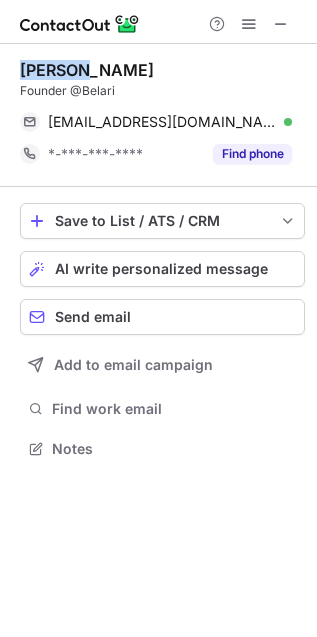 click on "Victor De Hita" at bounding box center (87, 70) 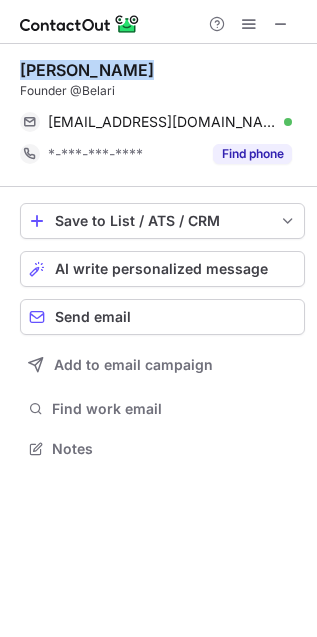 click on "Victor De Hita" at bounding box center [87, 70] 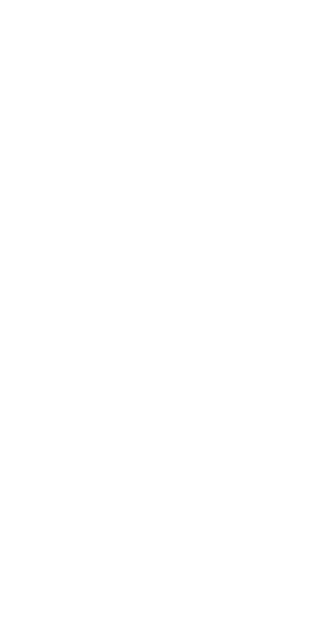 scroll, scrollTop: 0, scrollLeft: 0, axis: both 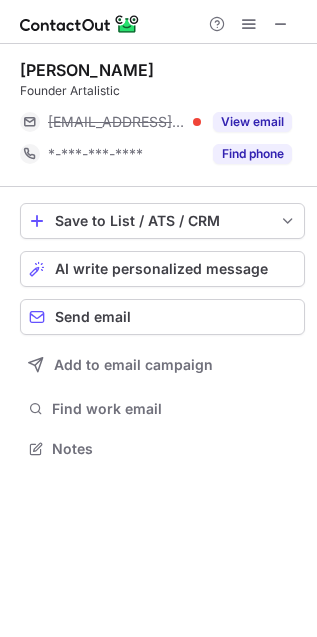 click on "[PERSON_NAME]" at bounding box center (87, 70) 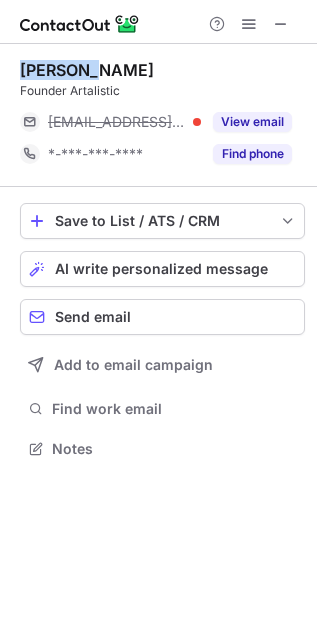 click on "[PERSON_NAME]" at bounding box center [87, 70] 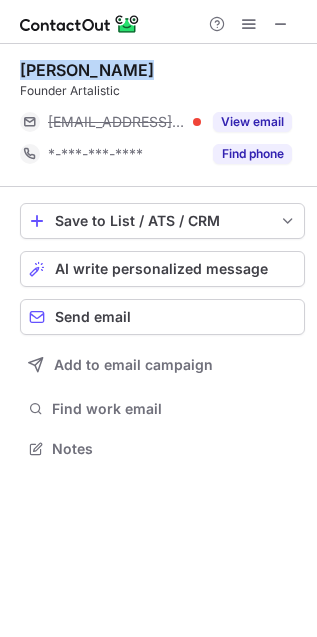 click on "Cynthia Soddu" at bounding box center (87, 70) 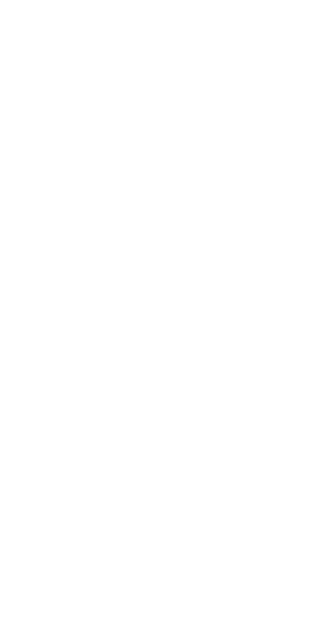 scroll, scrollTop: 0, scrollLeft: 0, axis: both 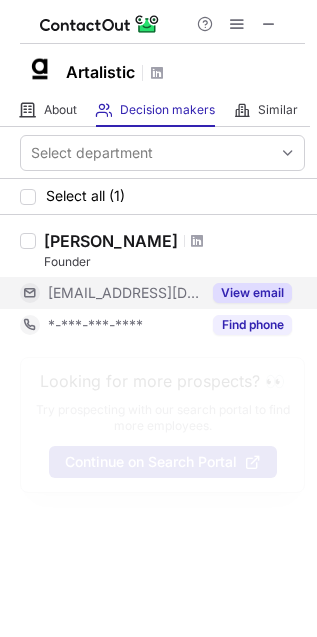 click on "View email" at bounding box center [252, 293] 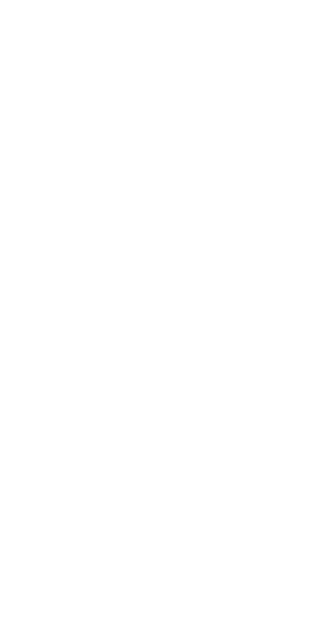 scroll, scrollTop: 0, scrollLeft: 0, axis: both 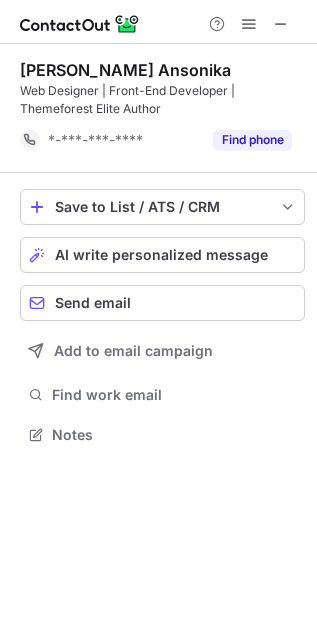 click on "Michele Motta Ansonika" at bounding box center (125, 70) 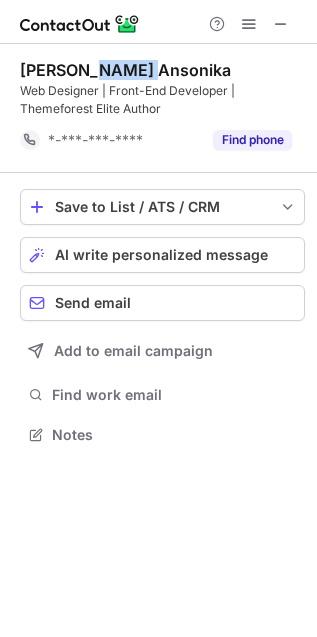 click on "Michele Motta Ansonika" at bounding box center [125, 70] 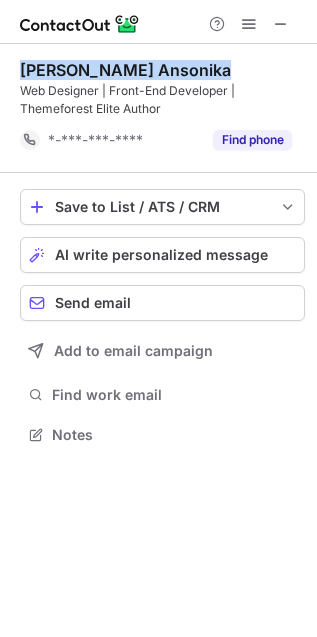 click on "Michele Motta Ansonika" at bounding box center [125, 70] 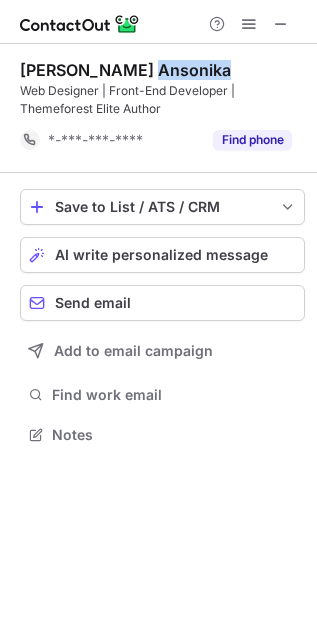 click on "Michele Motta Ansonika" at bounding box center [125, 70] 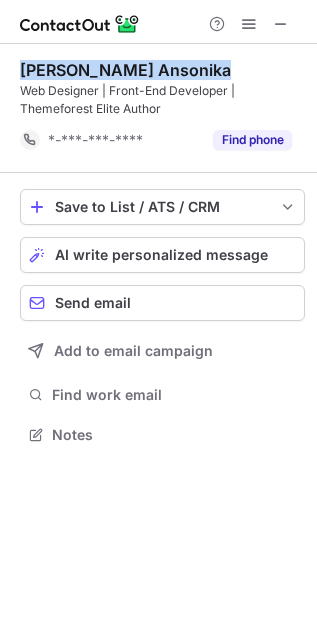 click on "Michele Motta Ansonika" at bounding box center [125, 70] 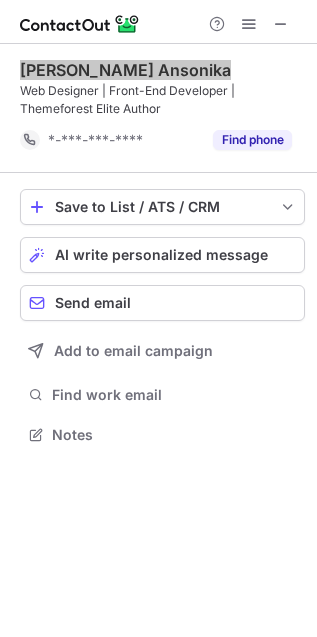 scroll, scrollTop: 442, scrollLeft: 317, axis: both 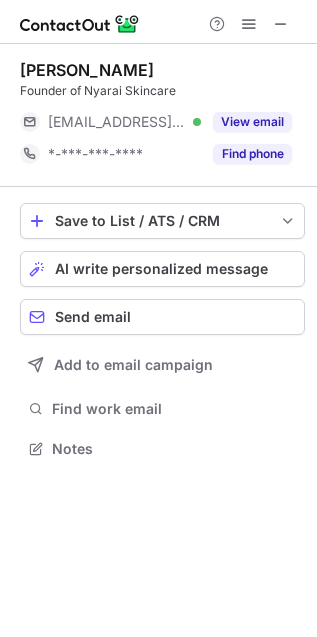 click on "[PERSON_NAME]" at bounding box center (87, 70) 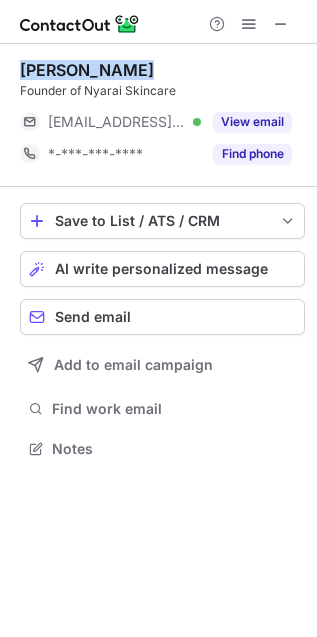 click on "Warrenesha Arnold" at bounding box center (87, 70) 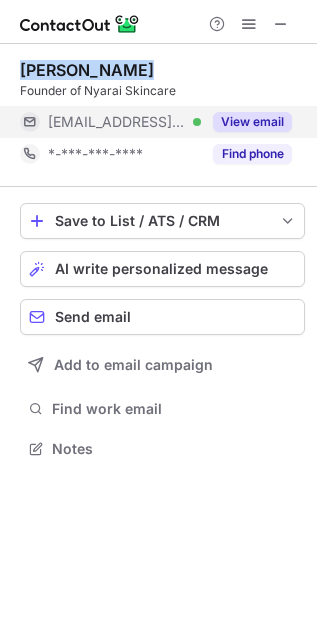 click on "View email" at bounding box center [252, 122] 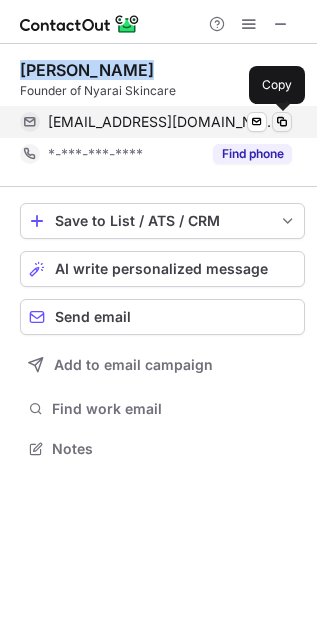 click at bounding box center [282, 122] 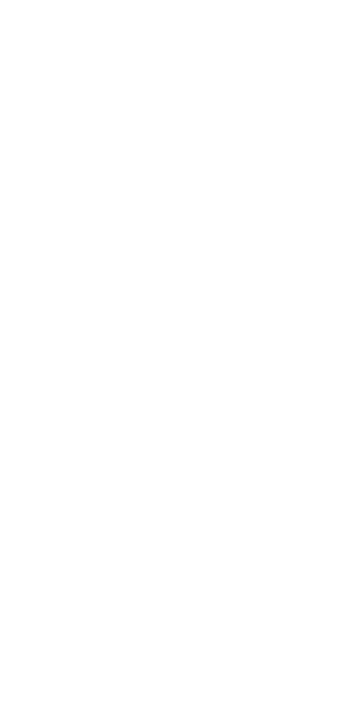 scroll, scrollTop: 0, scrollLeft: 0, axis: both 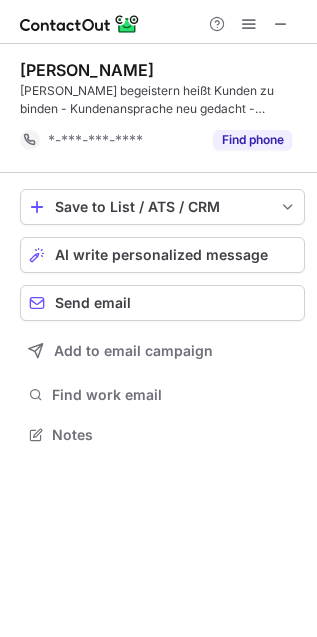 click on "Volker Kühn" at bounding box center [87, 70] 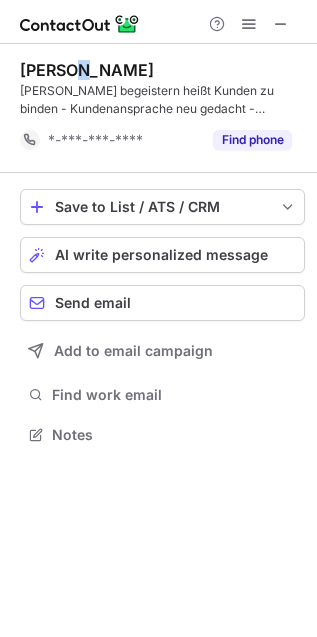 click on "Volker Kühn" at bounding box center [87, 70] 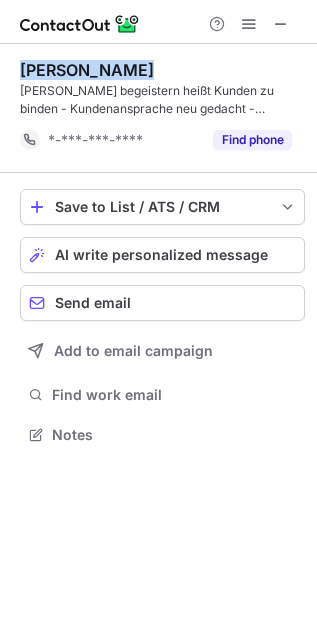 click on "Volker Kühn" at bounding box center [87, 70] 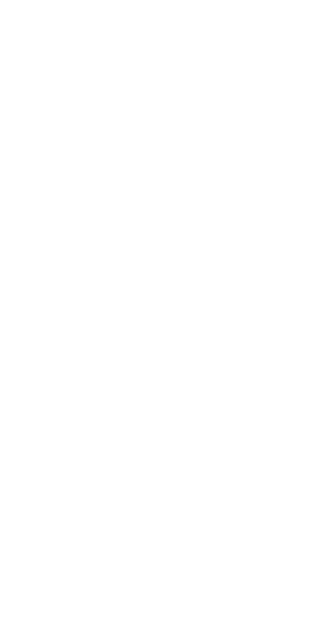 scroll, scrollTop: 0, scrollLeft: 0, axis: both 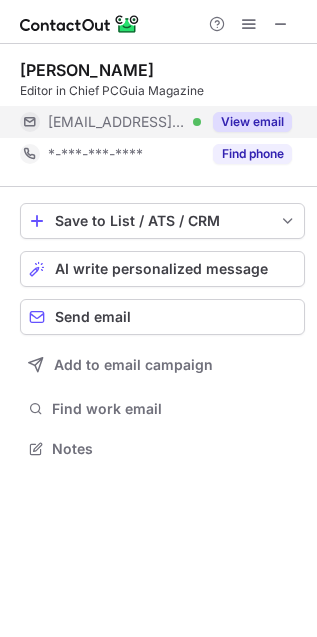 click on "View email" at bounding box center (252, 122) 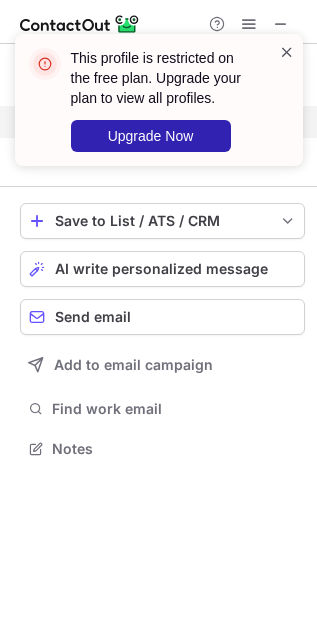 click at bounding box center (287, 52) 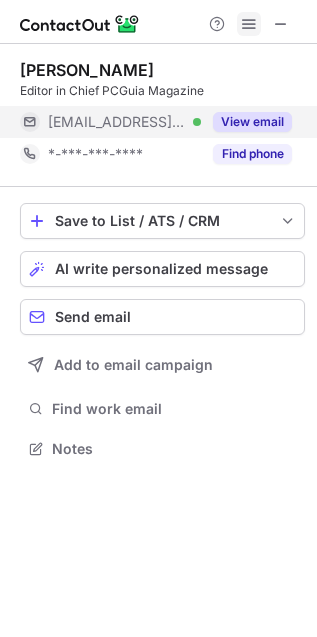 click at bounding box center (249, 24) 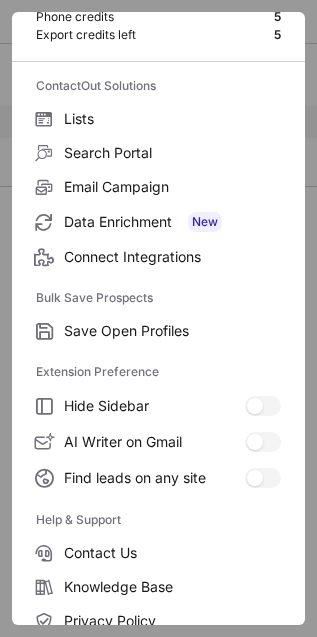 scroll, scrollTop: 195, scrollLeft: 0, axis: vertical 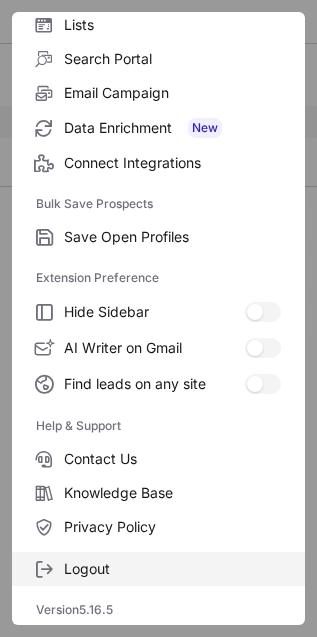click on "Logout" at bounding box center (172, 569) 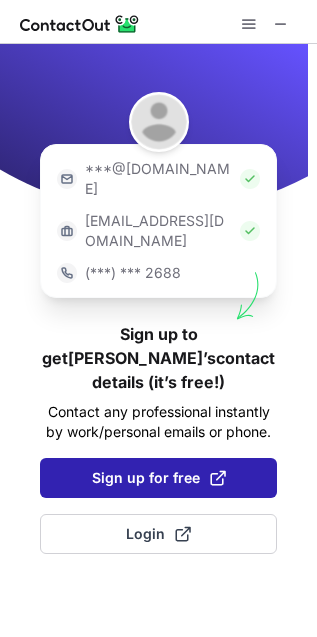 click on "Sign up for free" at bounding box center (159, 478) 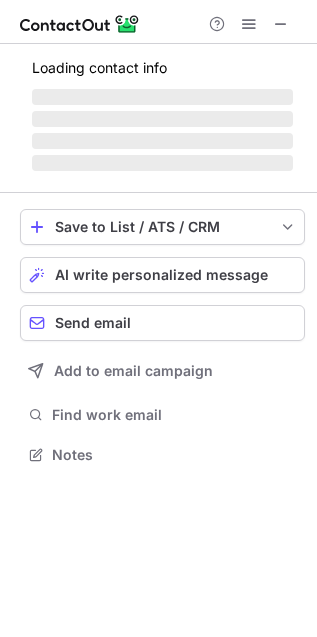 scroll, scrollTop: 11, scrollLeft: 10, axis: both 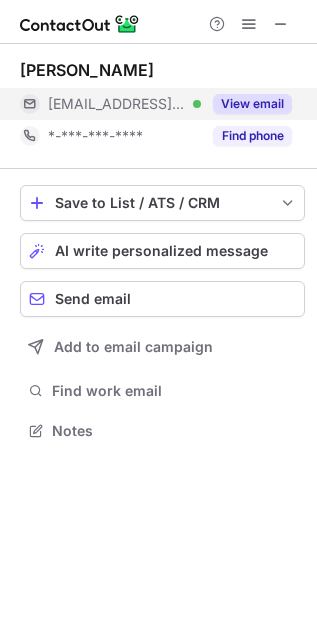 click on "View email" at bounding box center [252, 104] 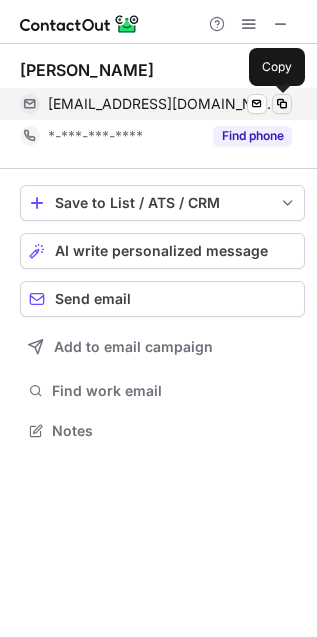 click at bounding box center (282, 104) 